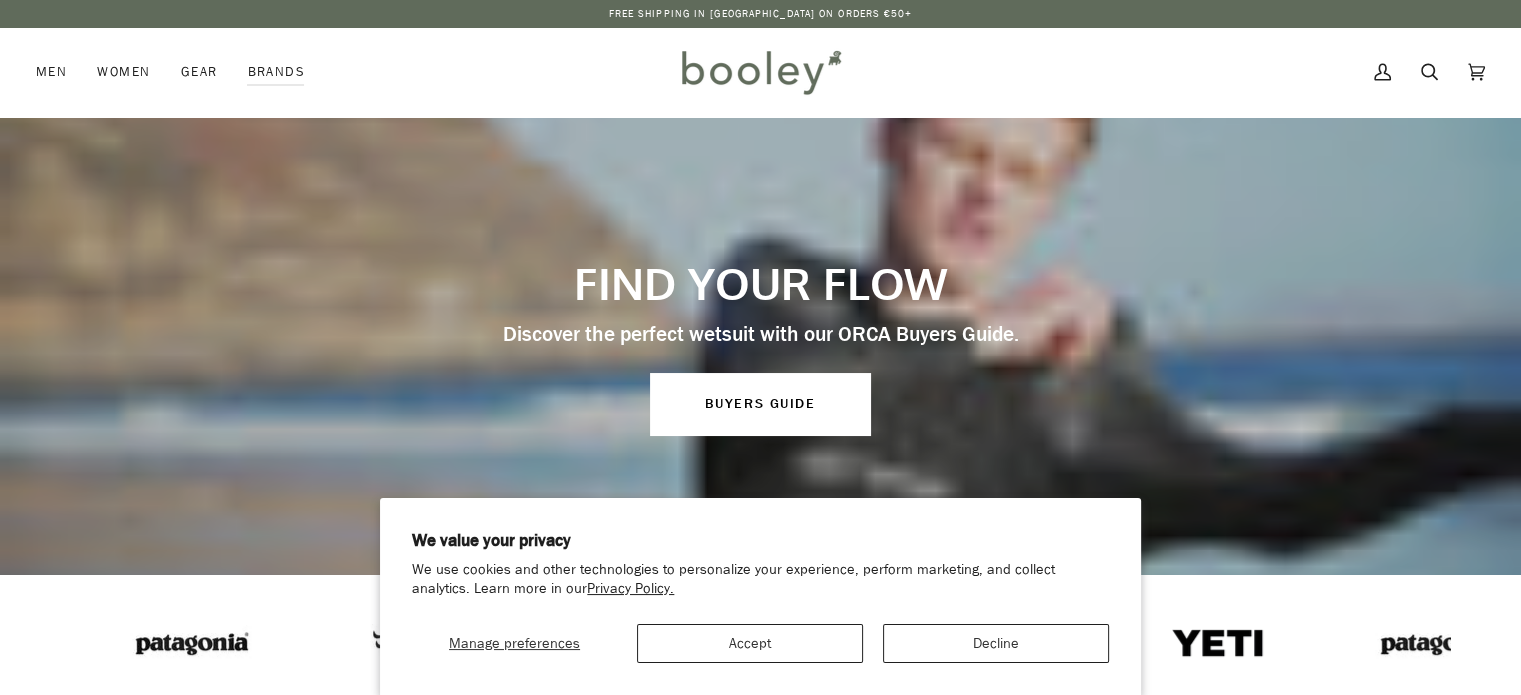 scroll, scrollTop: 0, scrollLeft: 0, axis: both 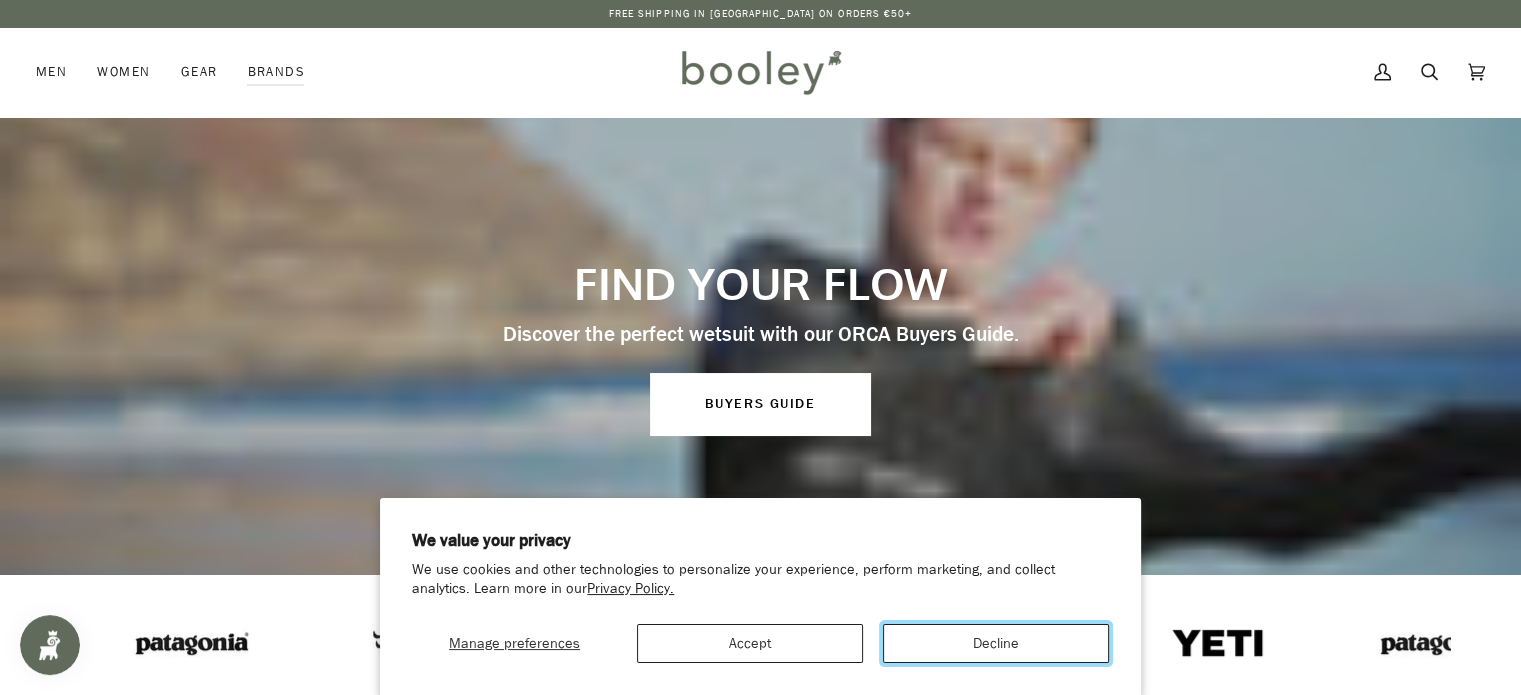 drag, startPoint x: 945, startPoint y: 660, endPoint x: 957, endPoint y: 639, distance: 24.186773 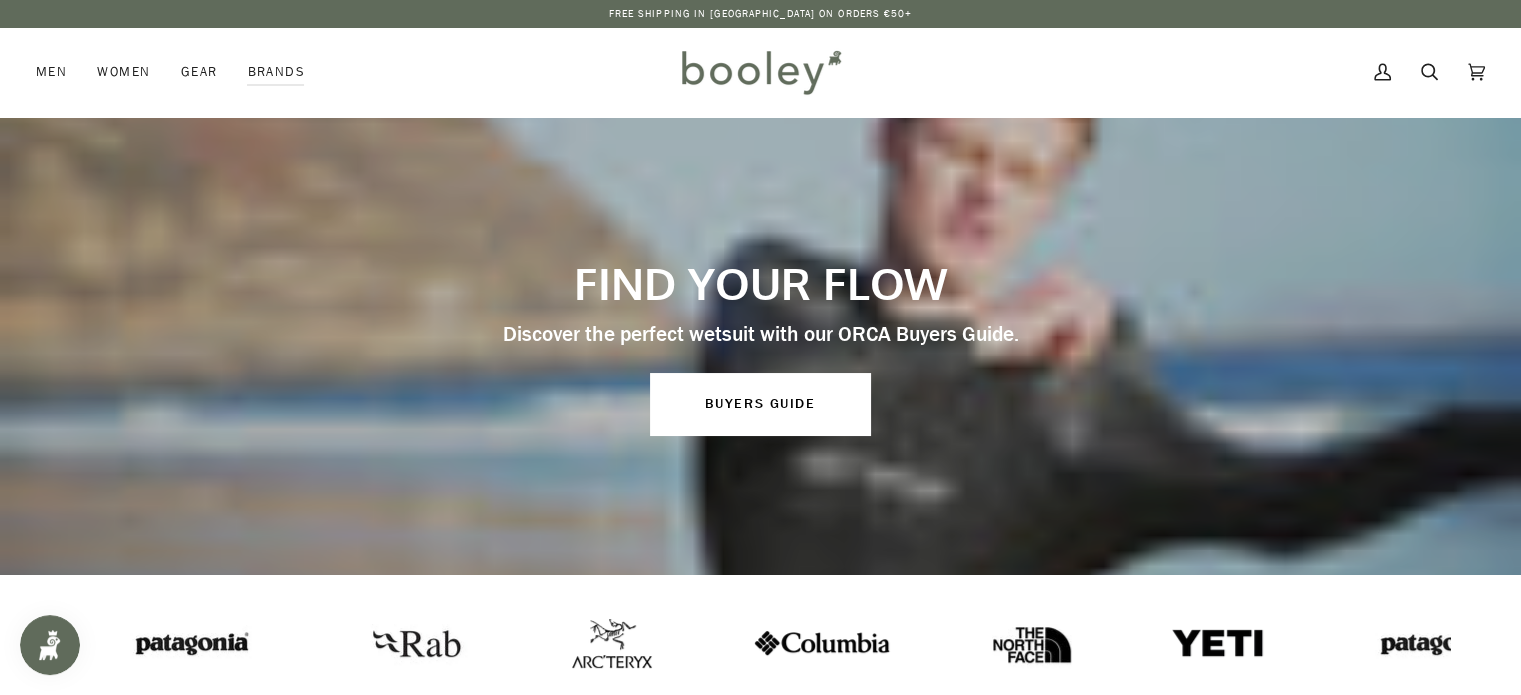 click at bounding box center (1027, 643) 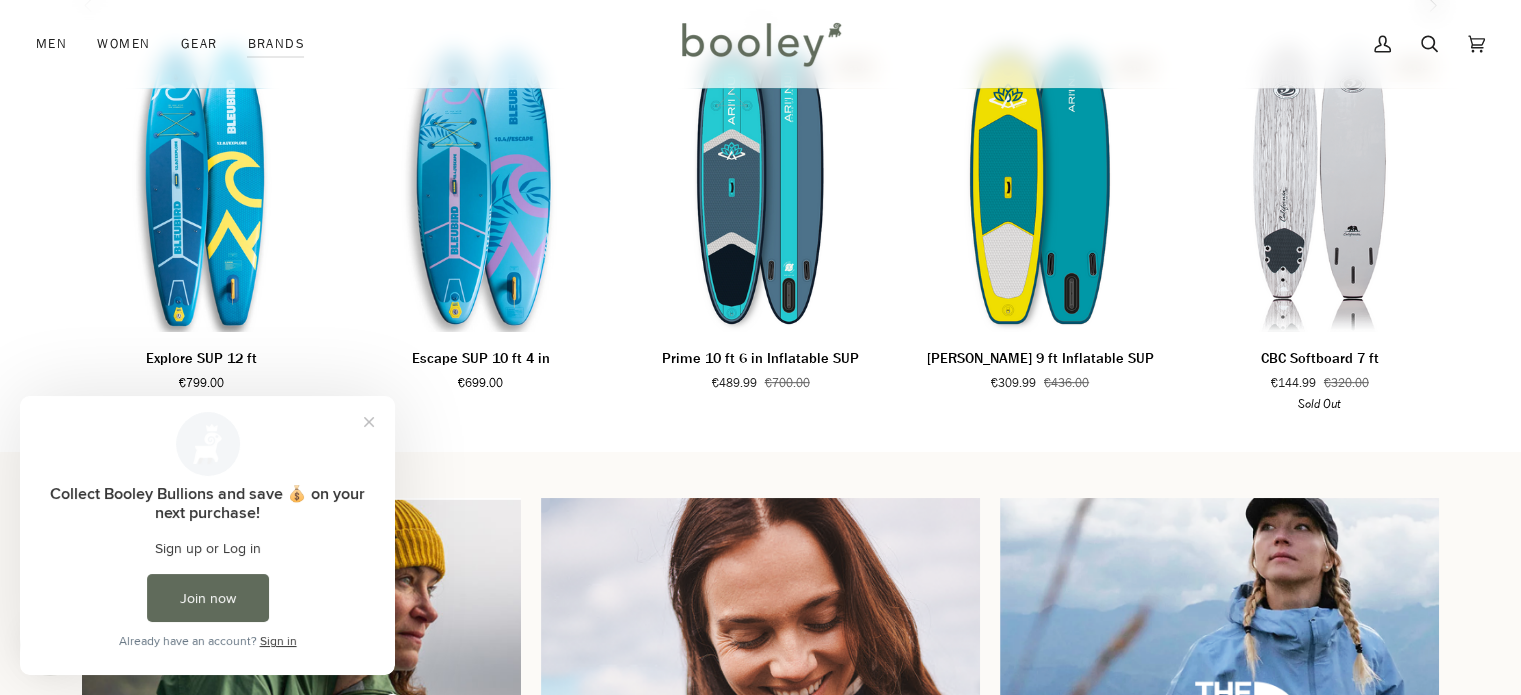 scroll, scrollTop: 772, scrollLeft: 0, axis: vertical 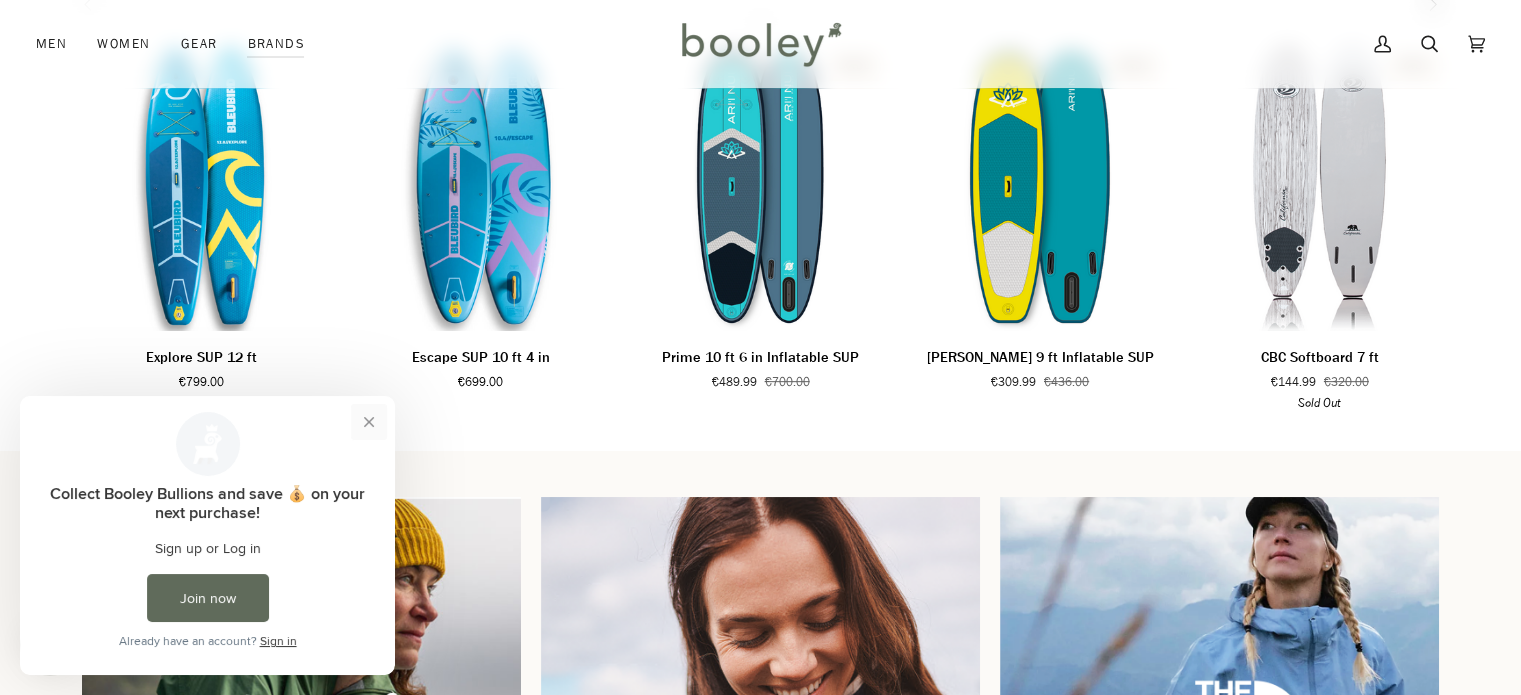 click at bounding box center [369, 422] 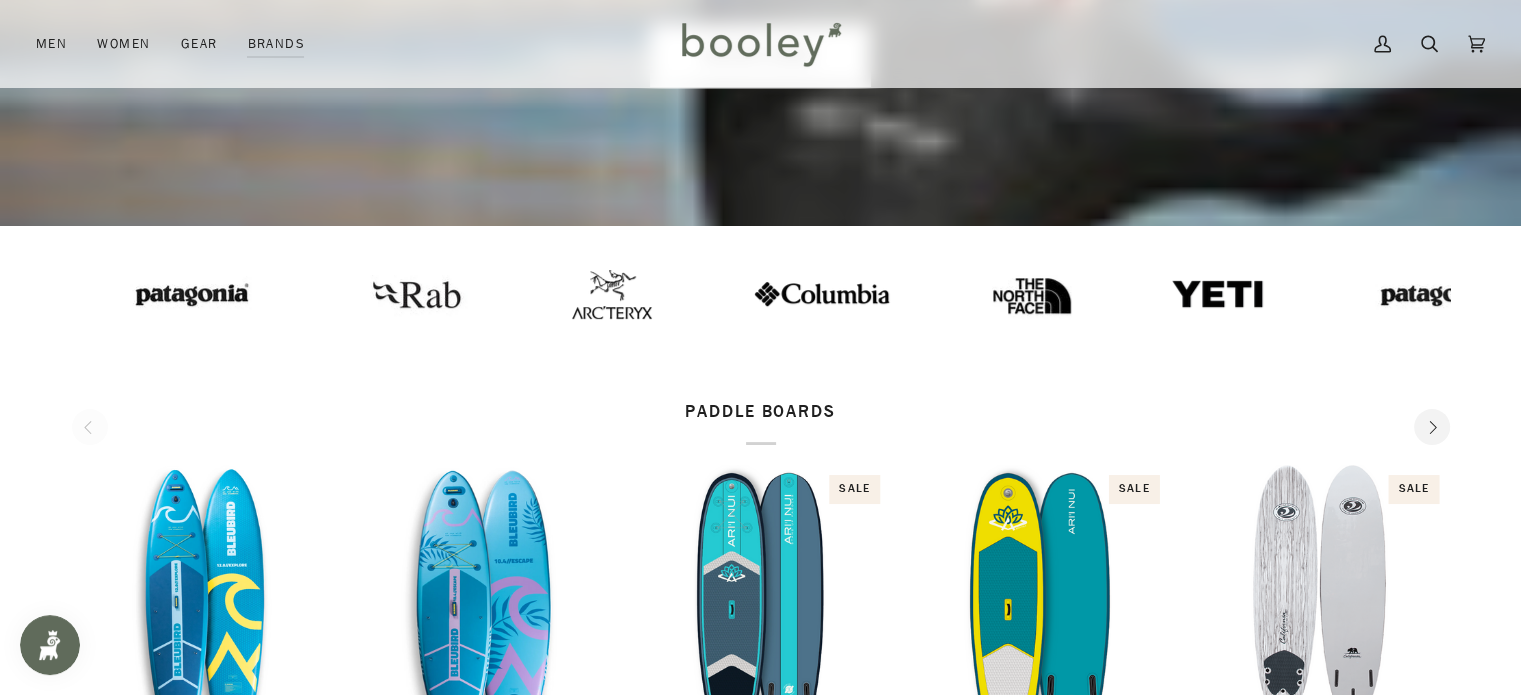 scroll, scrollTop: 0, scrollLeft: 0, axis: both 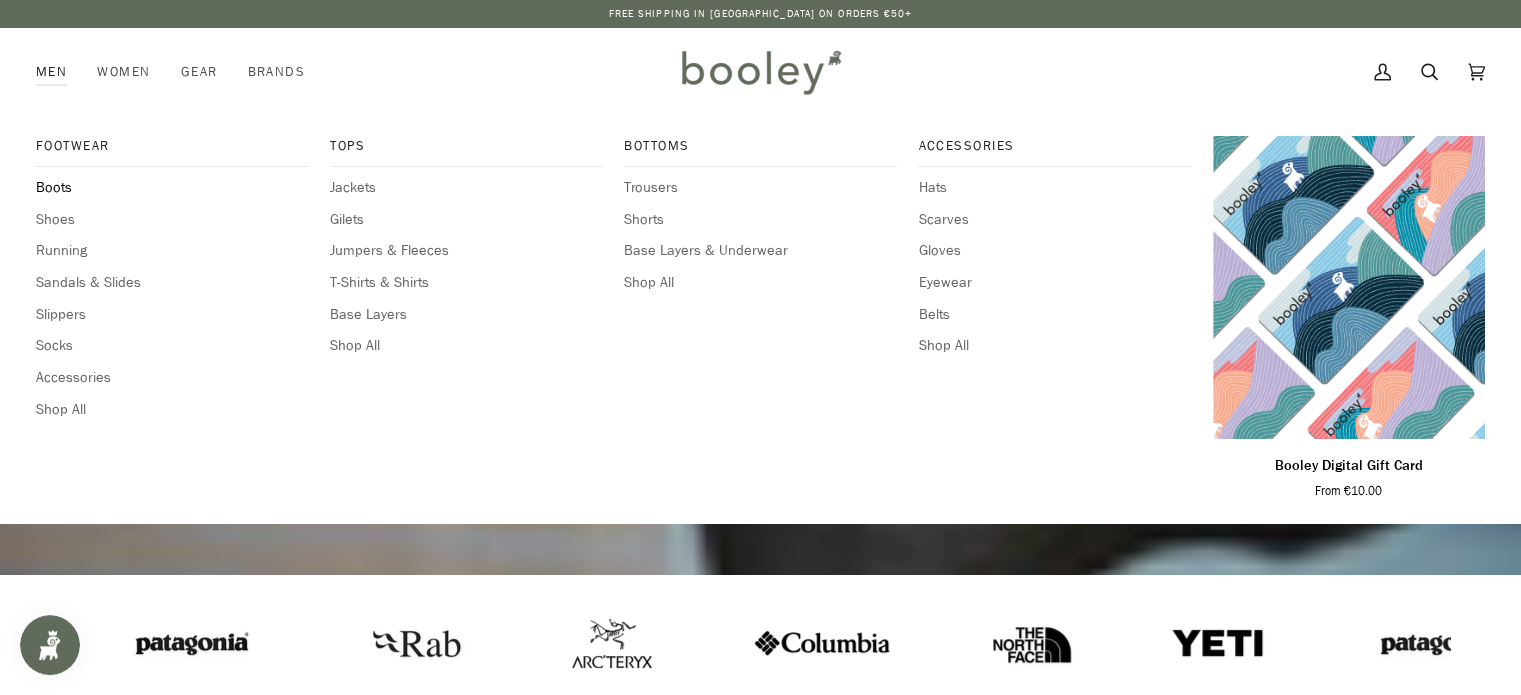 click on "Boots" at bounding box center [172, 188] 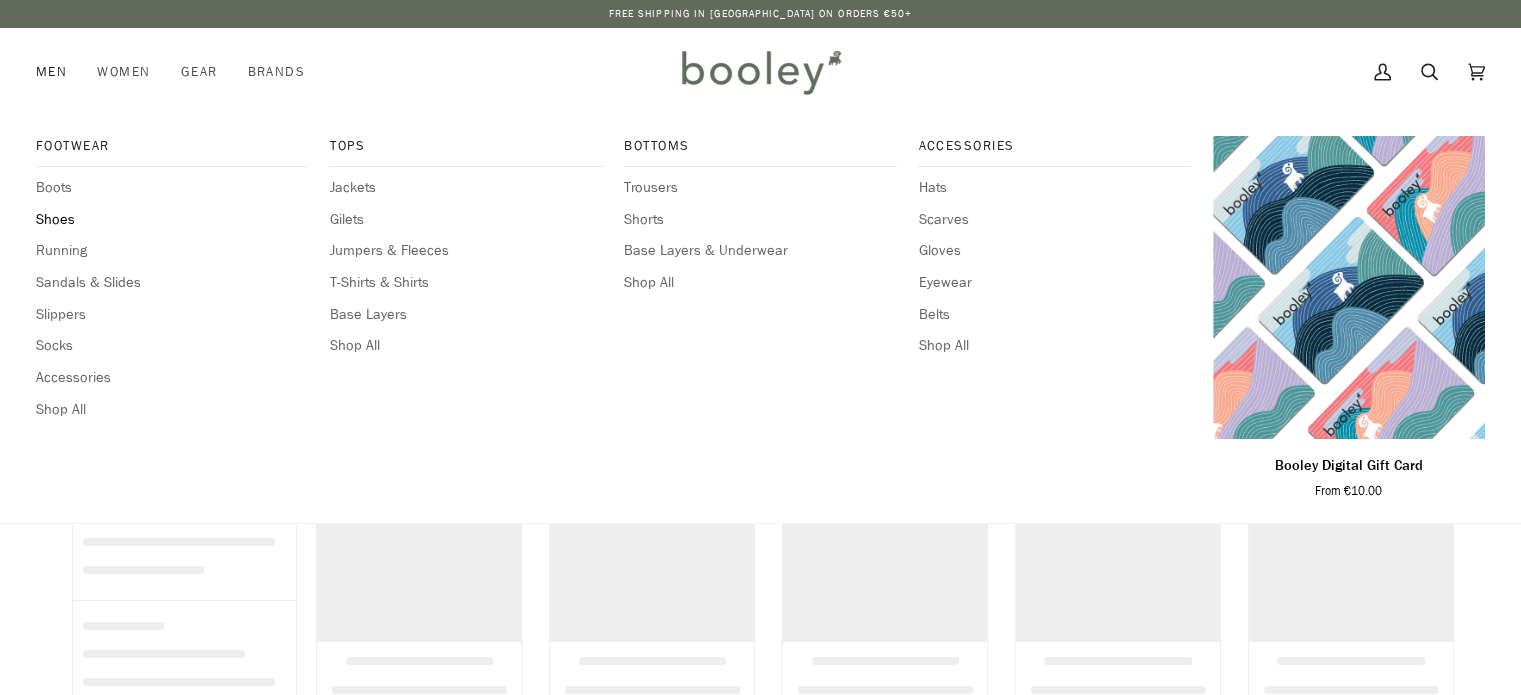 scroll, scrollTop: 0, scrollLeft: 0, axis: both 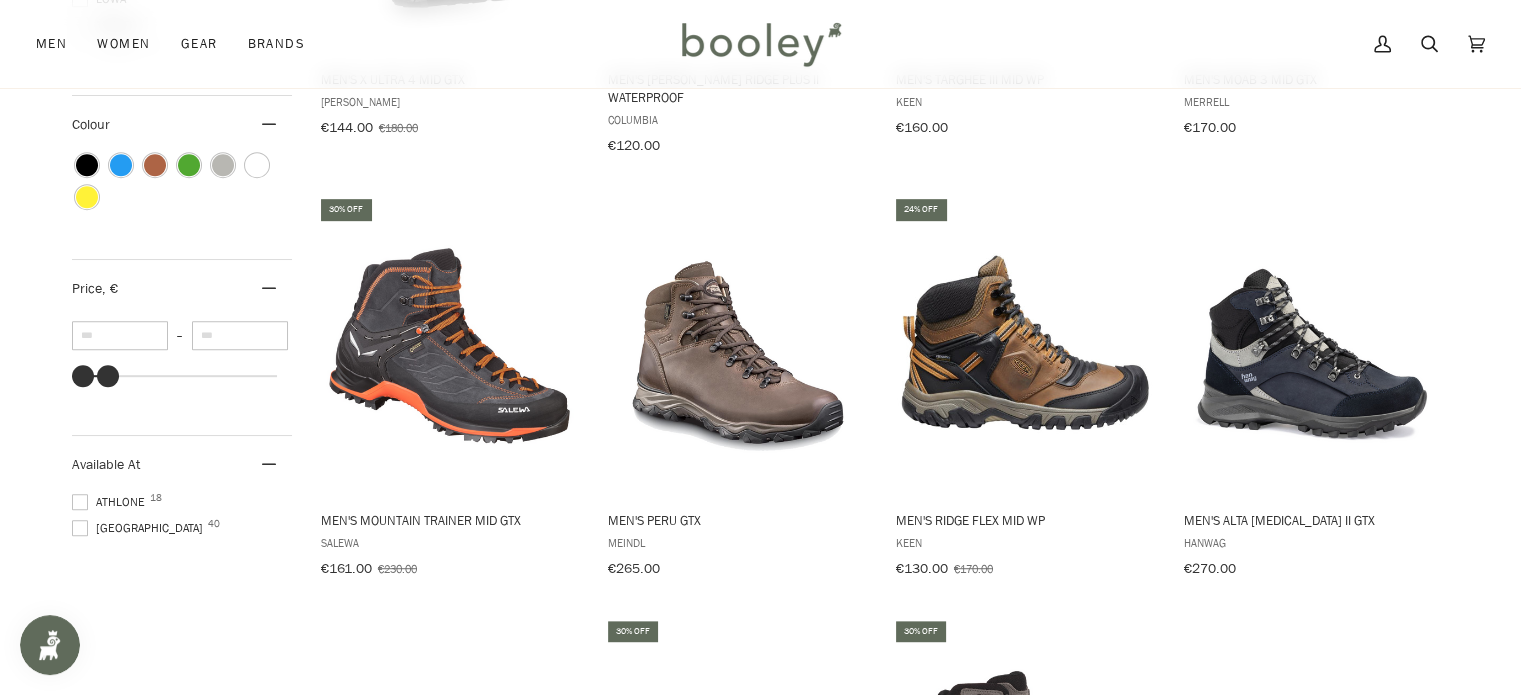 type on "***" 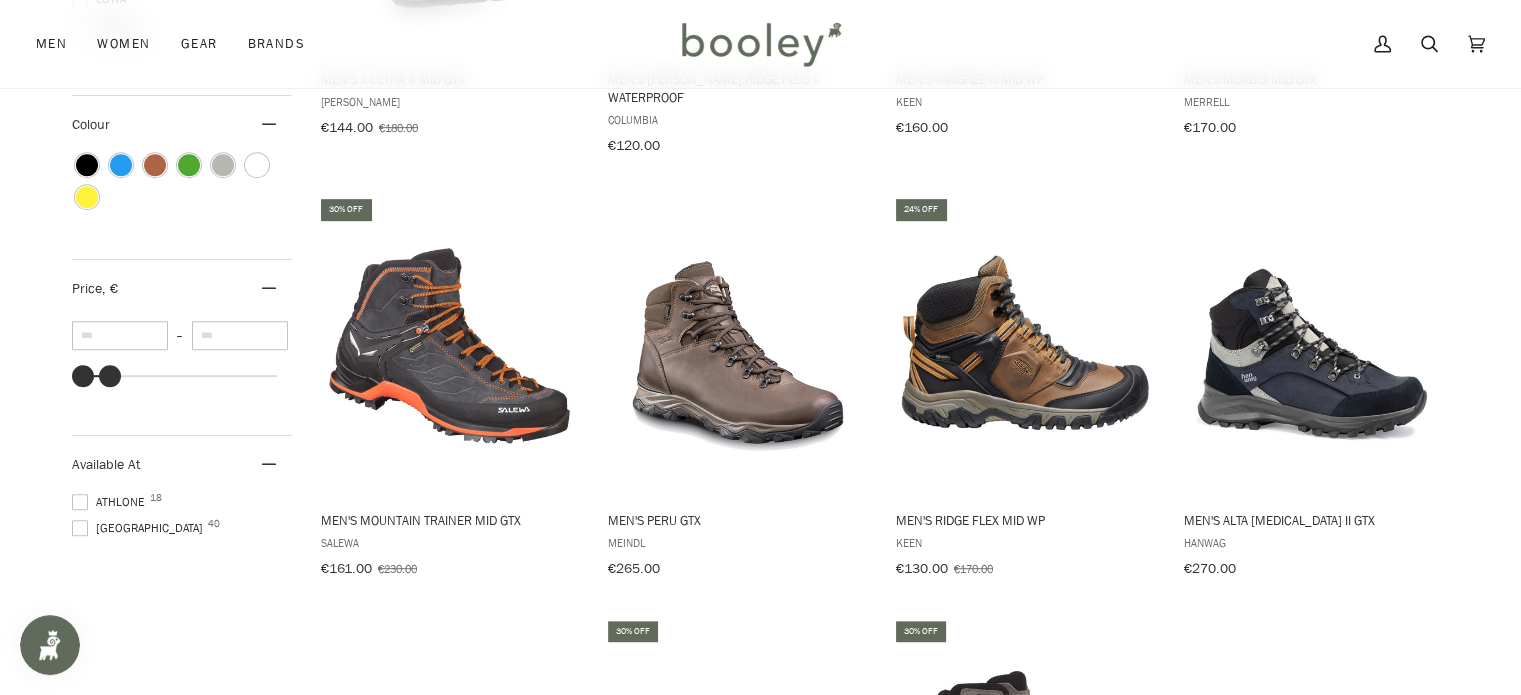 drag, startPoint x: 278, startPoint y: 371, endPoint x: 109, endPoint y: 394, distance: 170.5579 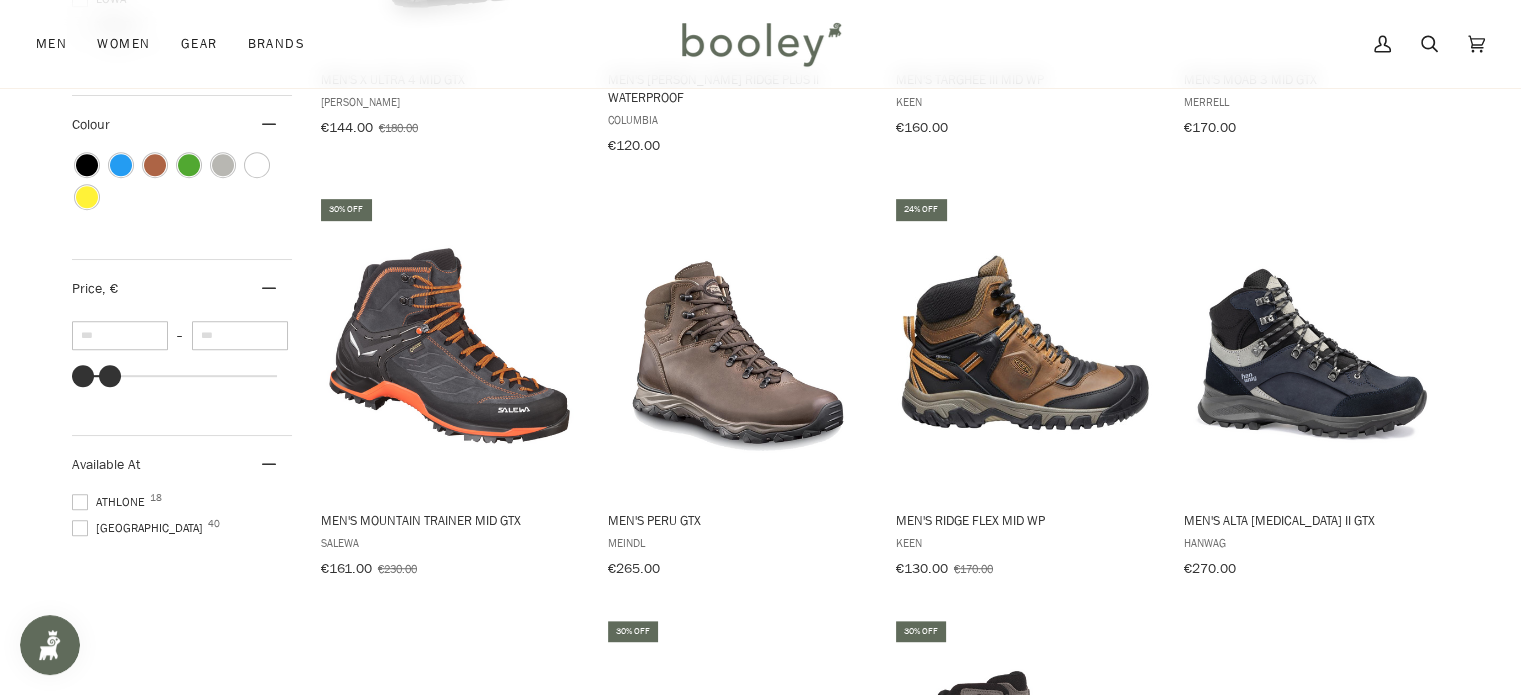 click on "**  –  *** €70 €129 €70 €150 €230 €310 €390" at bounding box center (182, 361) 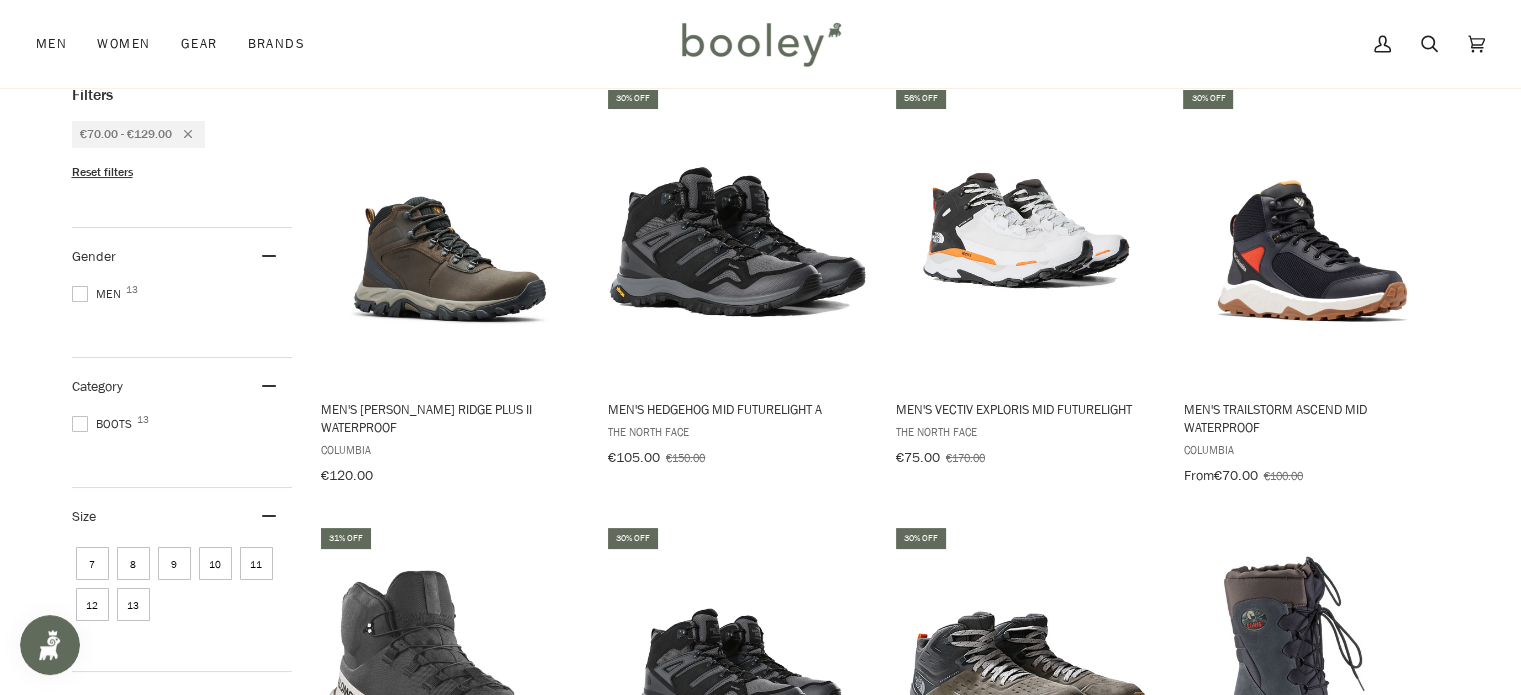 scroll, scrollTop: 0, scrollLeft: 0, axis: both 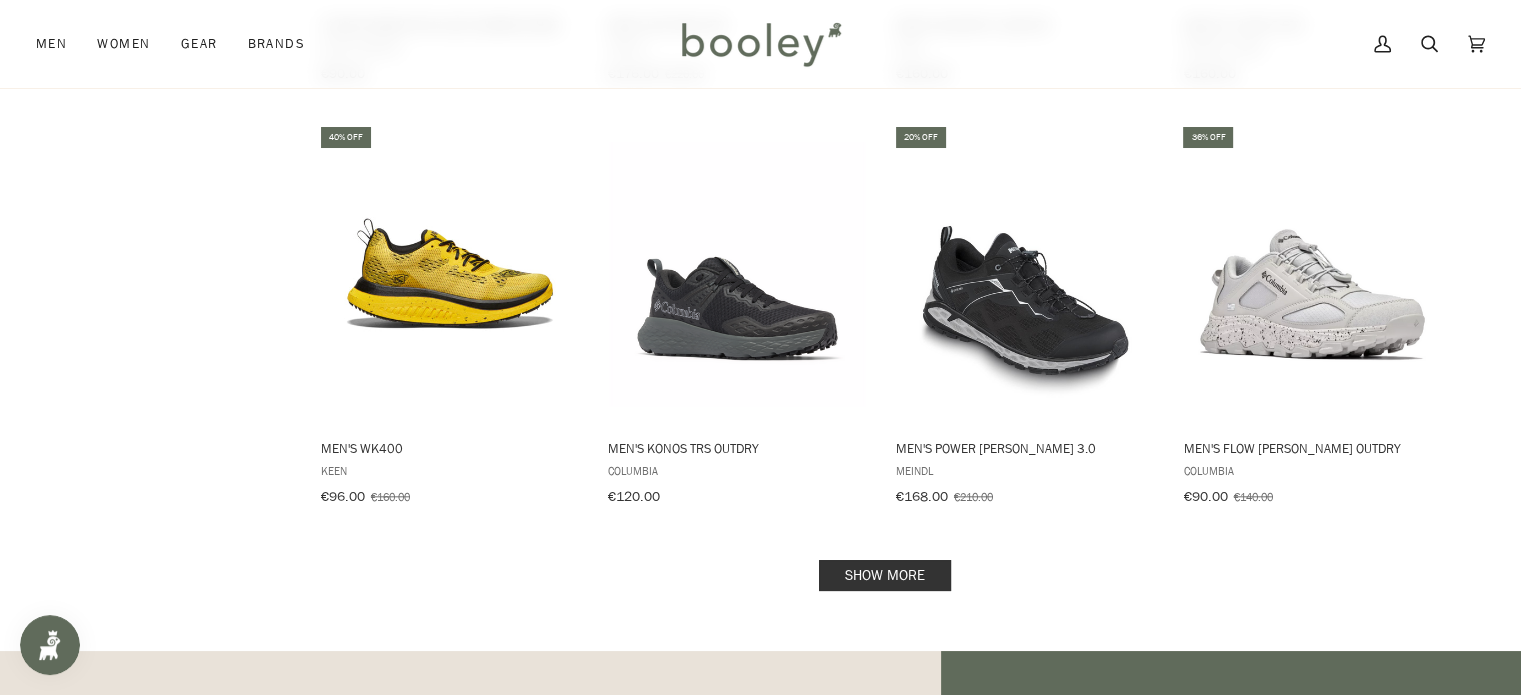 click on "Show more" at bounding box center [885, 575] 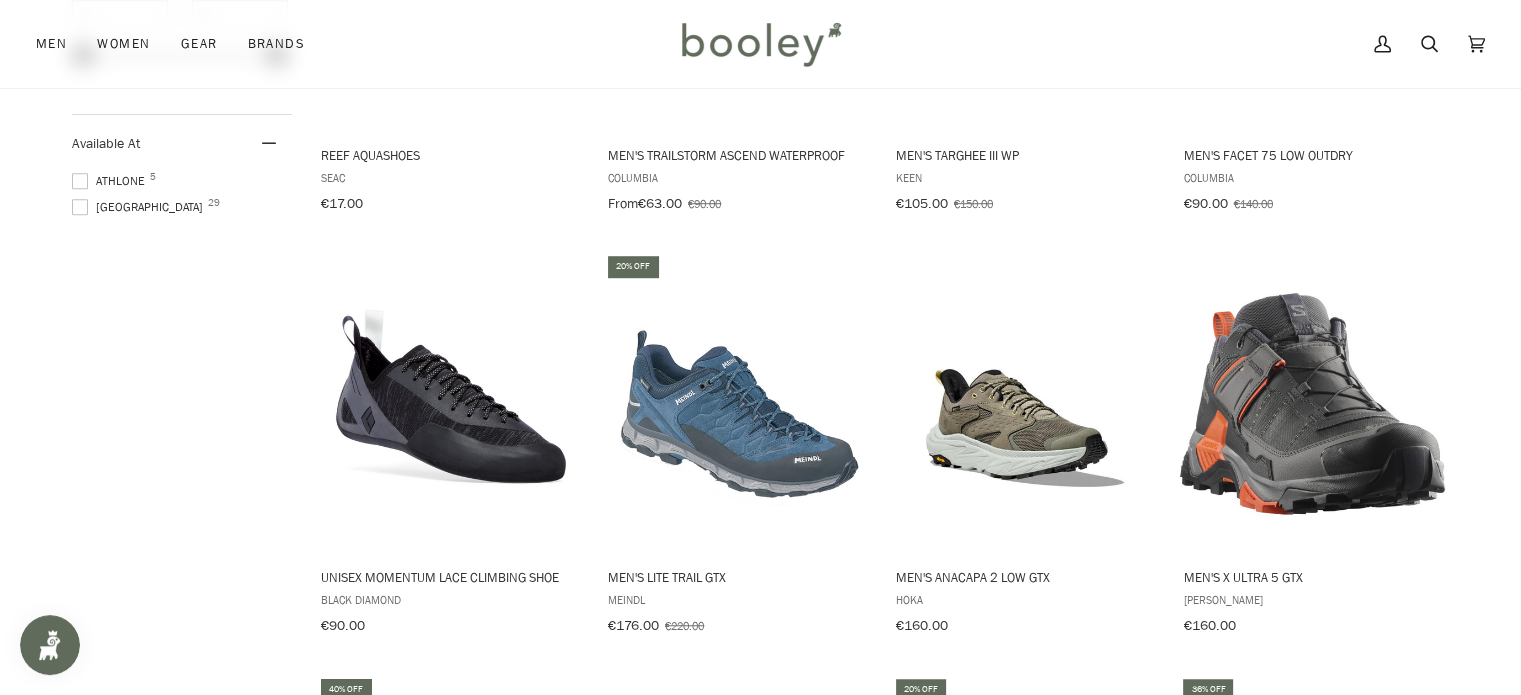 scroll, scrollTop: 750, scrollLeft: 0, axis: vertical 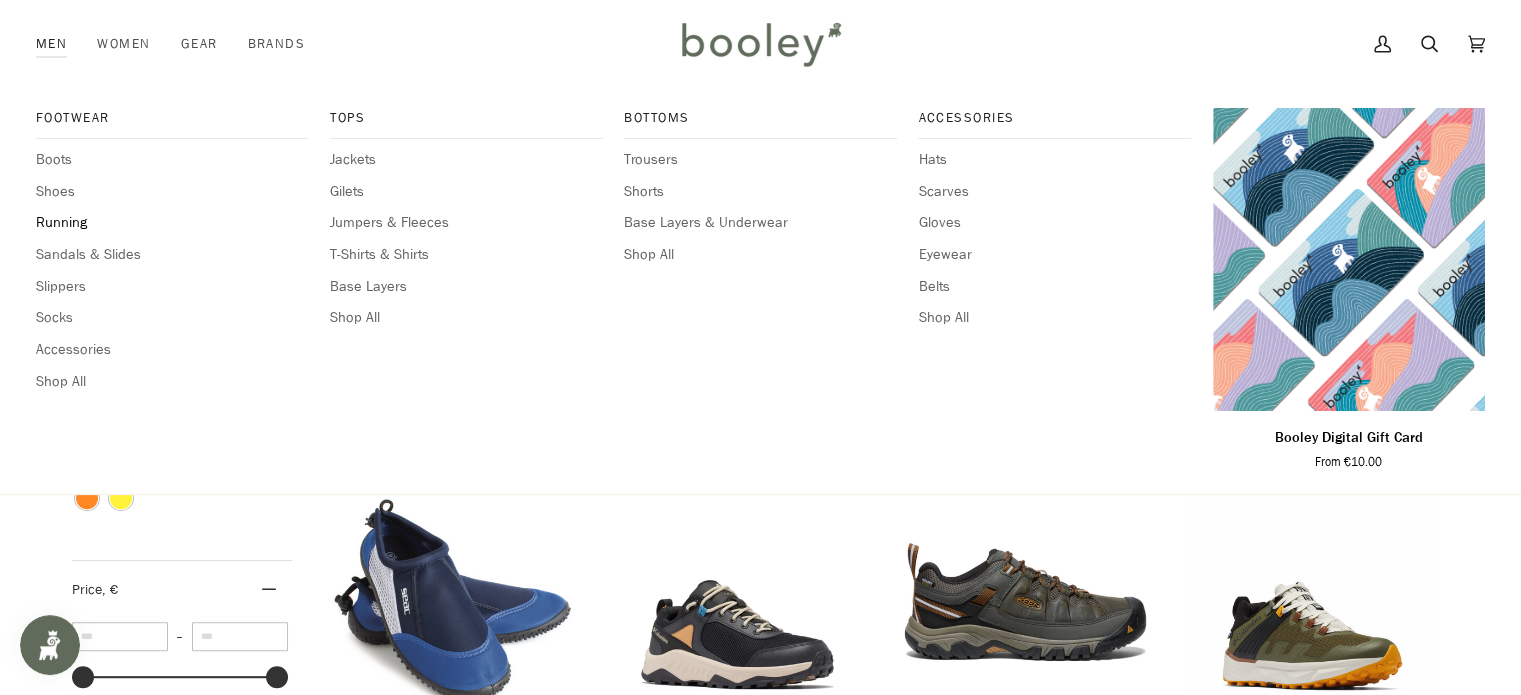 click on "Running" at bounding box center [172, 223] 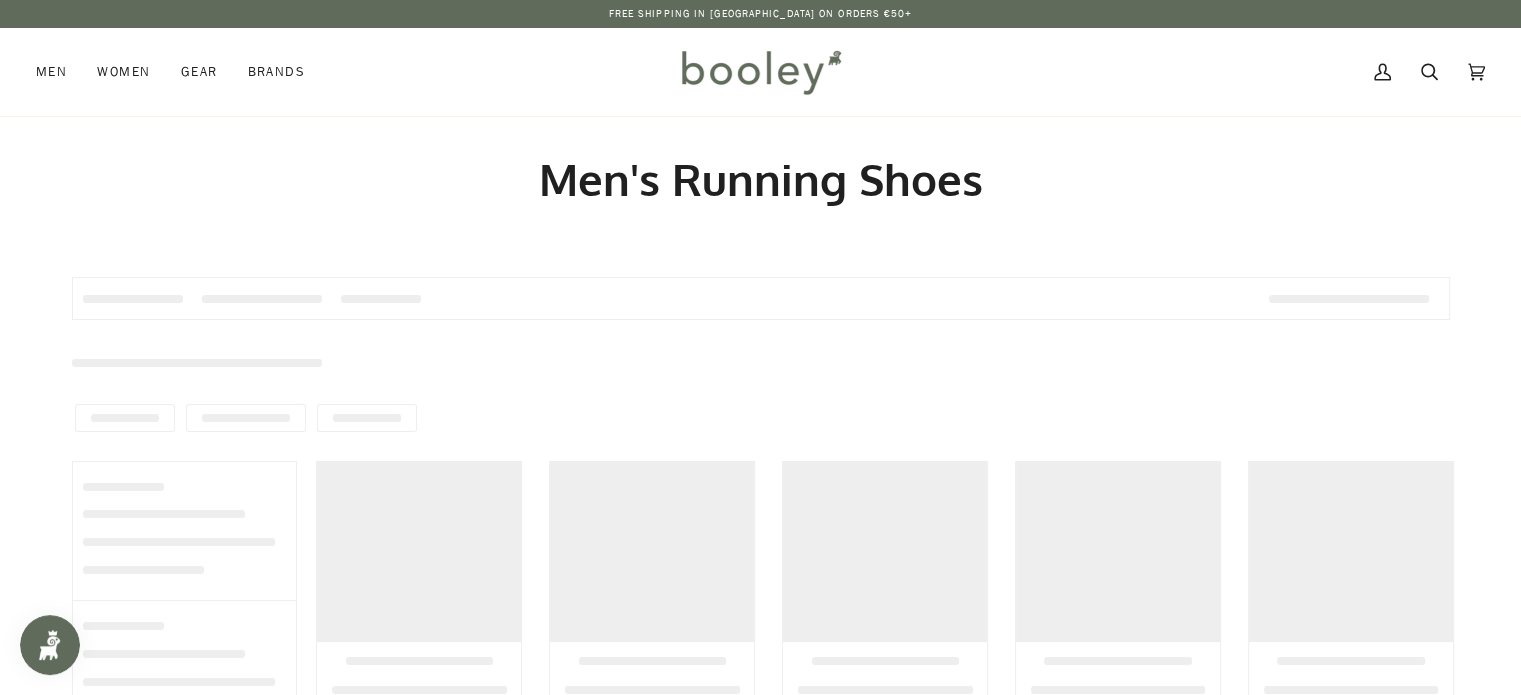 scroll, scrollTop: 0, scrollLeft: 0, axis: both 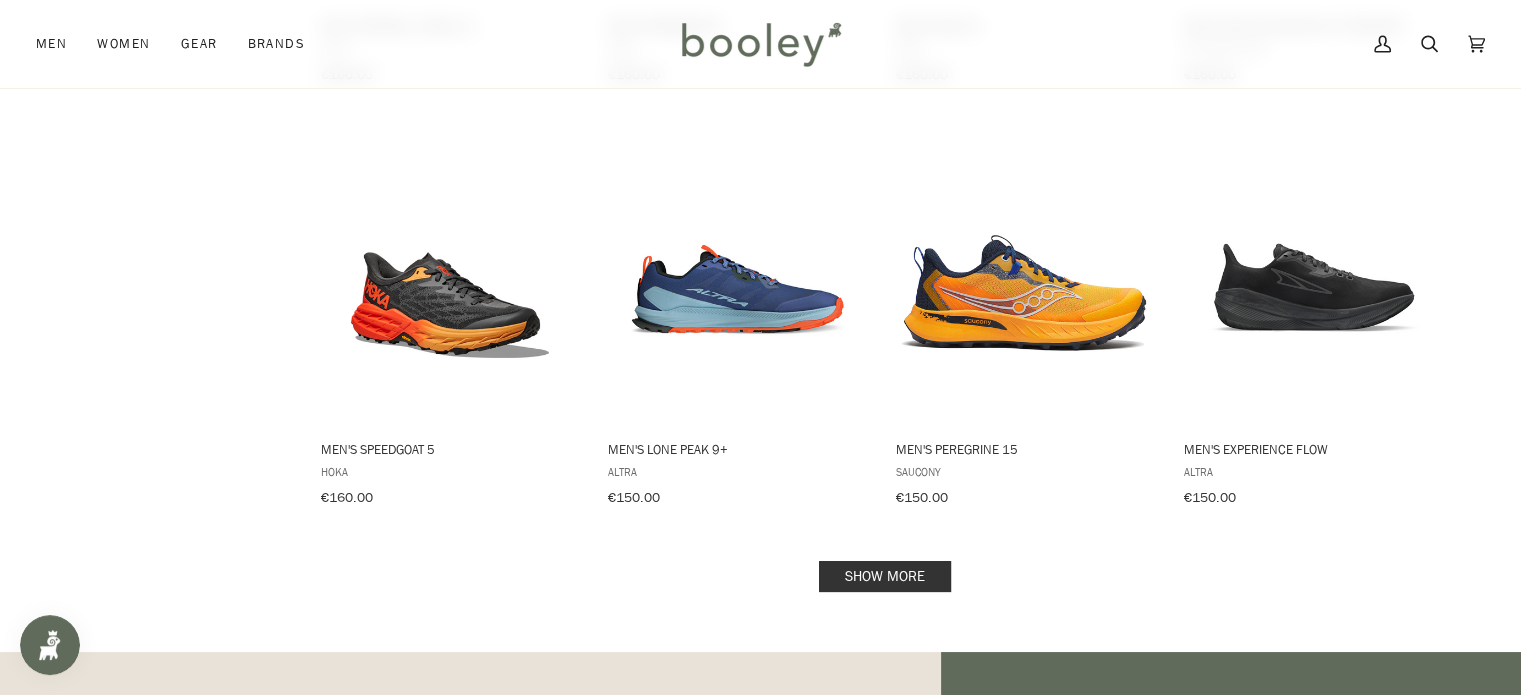 click on "Show more" at bounding box center (885, 576) 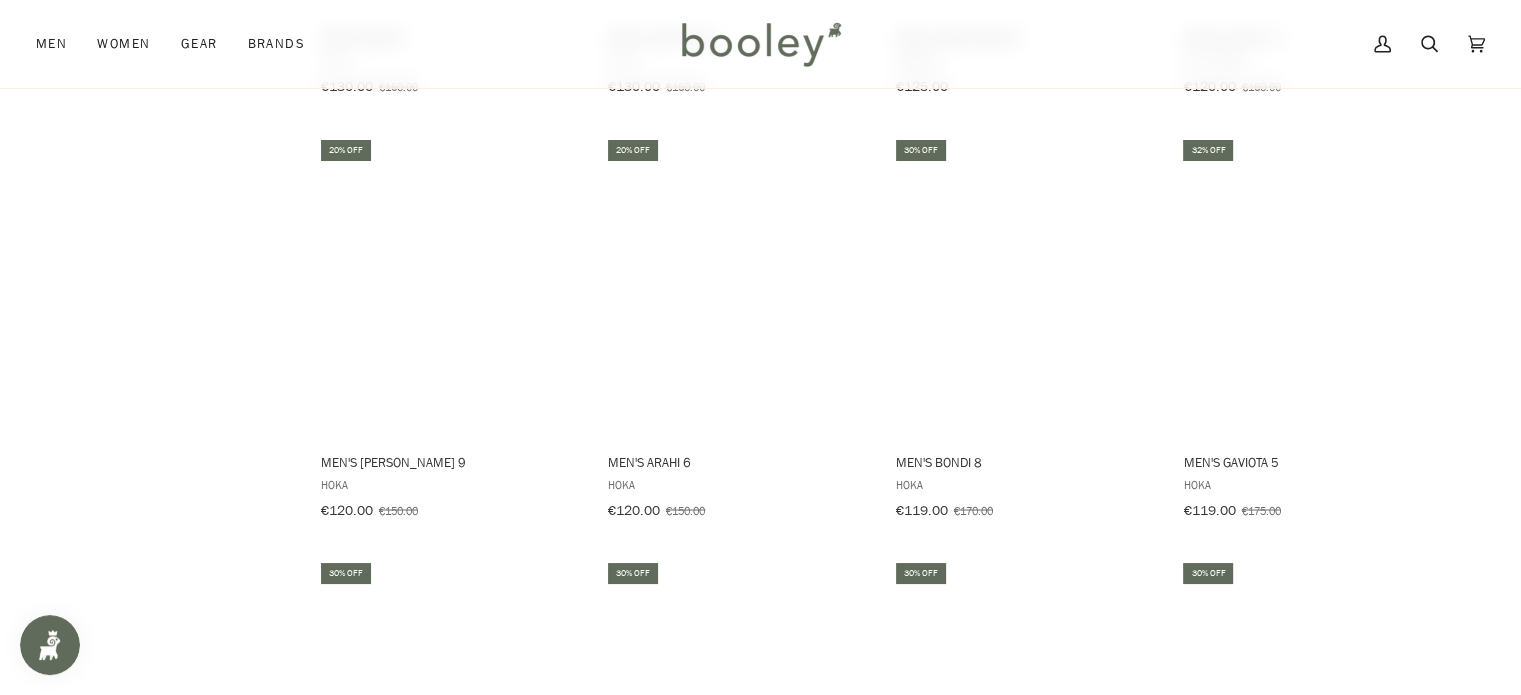 scroll, scrollTop: 3608, scrollLeft: 0, axis: vertical 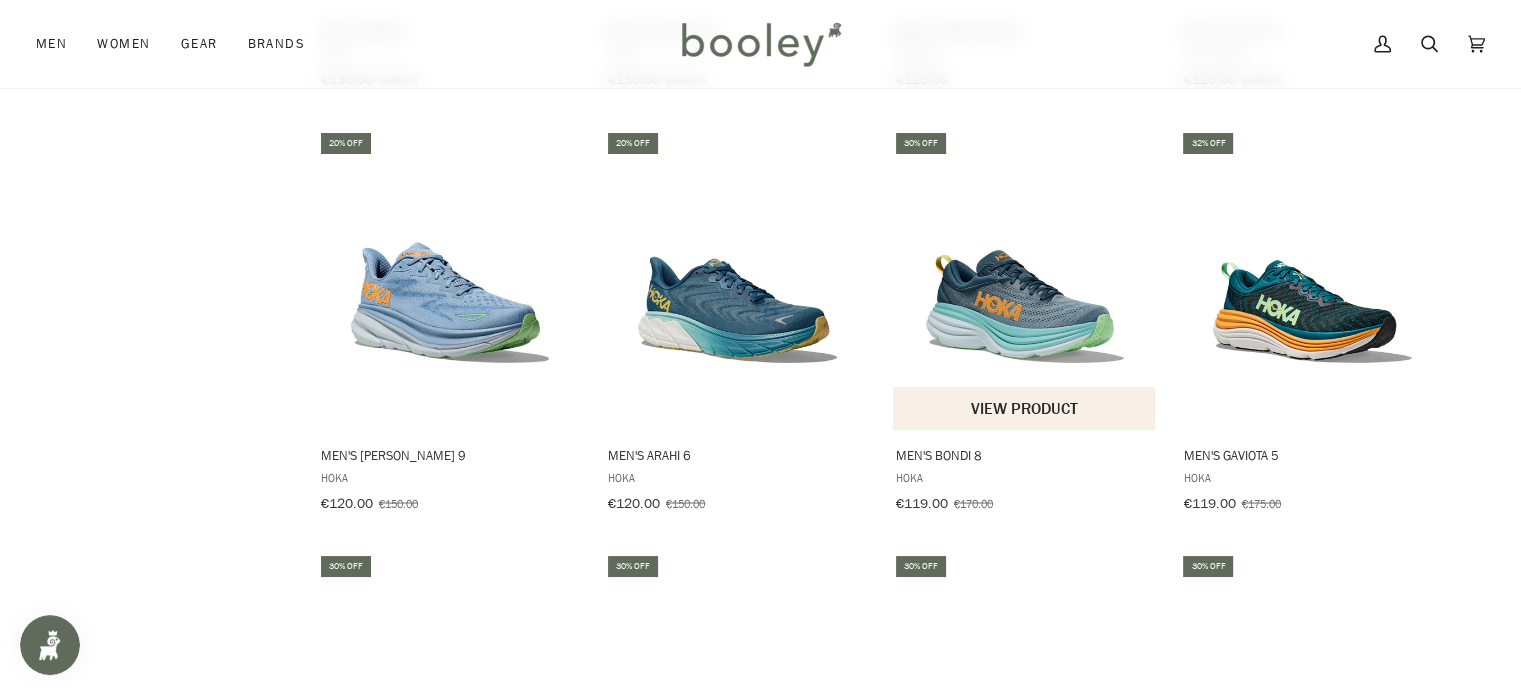 click at bounding box center (1025, 280) 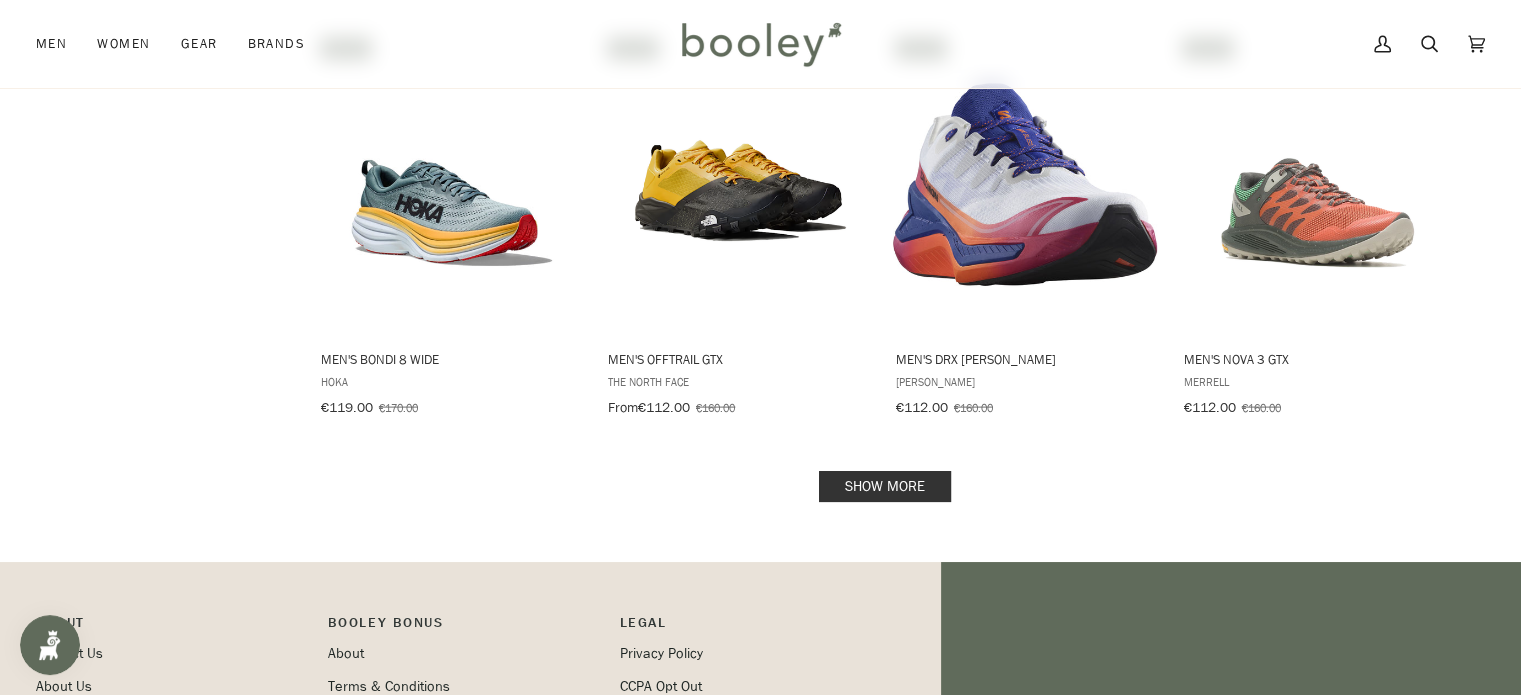 scroll, scrollTop: 4120, scrollLeft: 0, axis: vertical 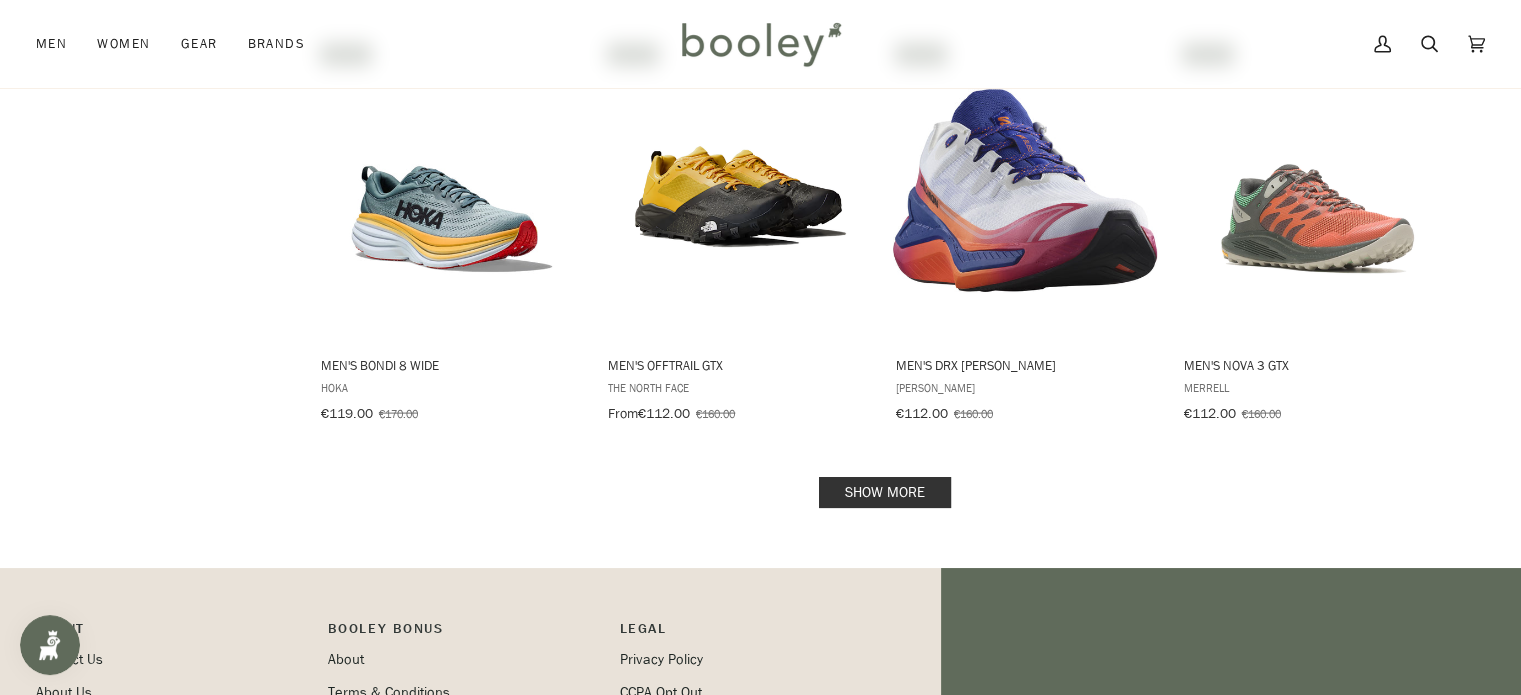click on "Show more" at bounding box center [885, 492] 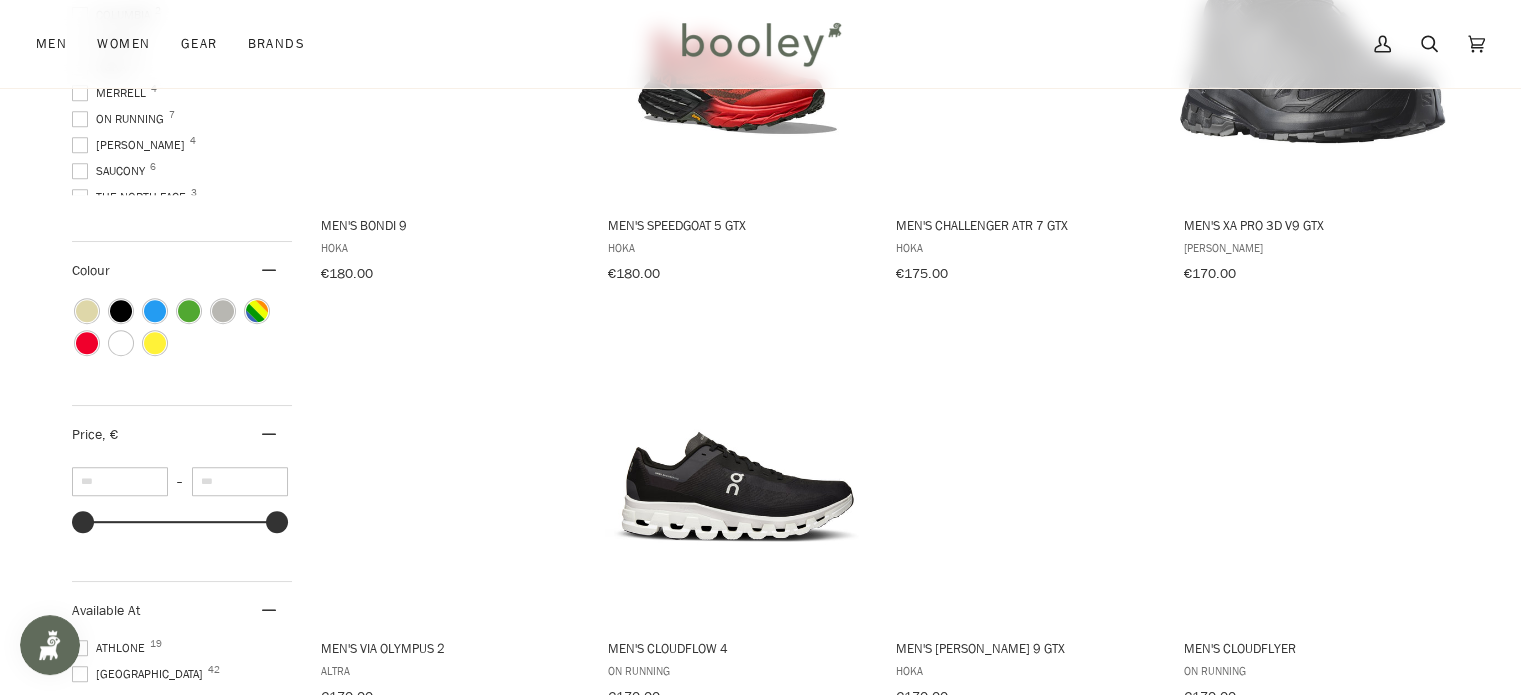 scroll, scrollTop: 0, scrollLeft: 0, axis: both 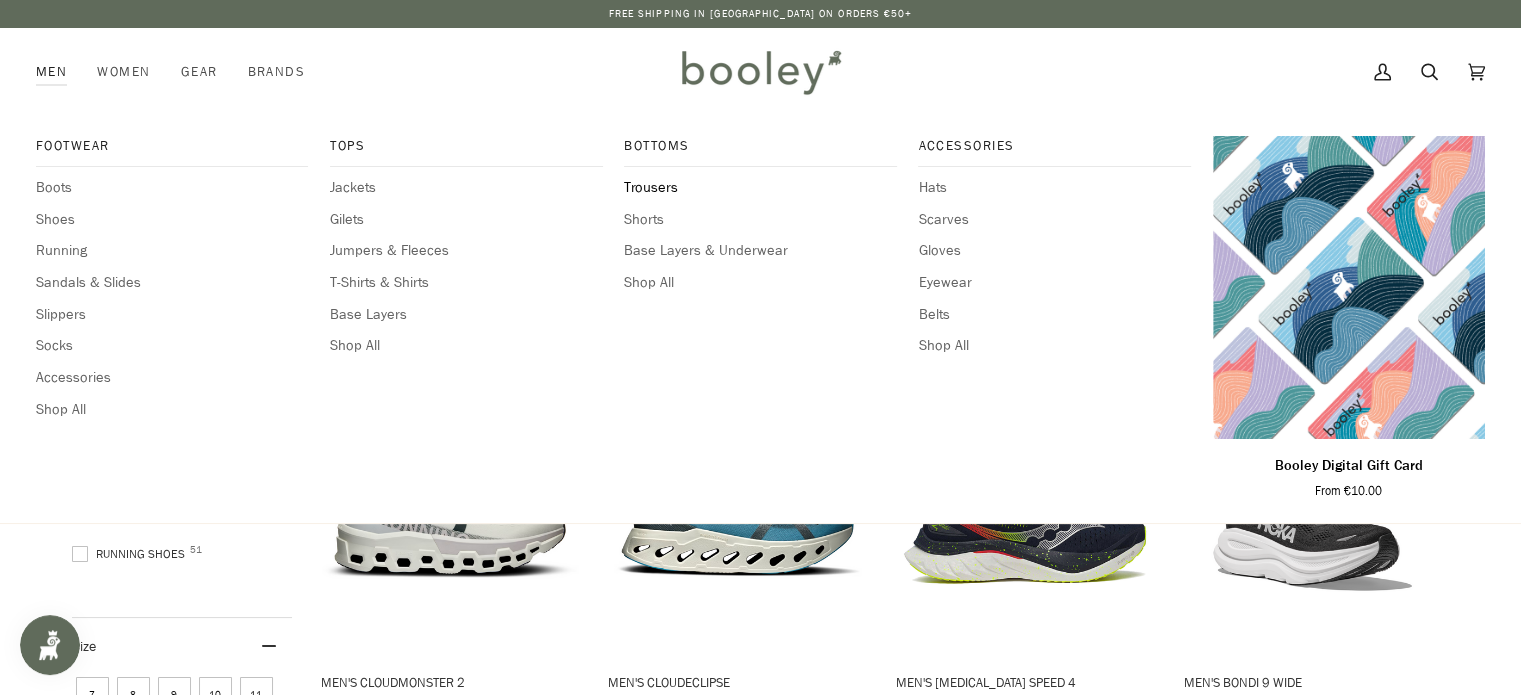 click on "Trousers" at bounding box center (760, 188) 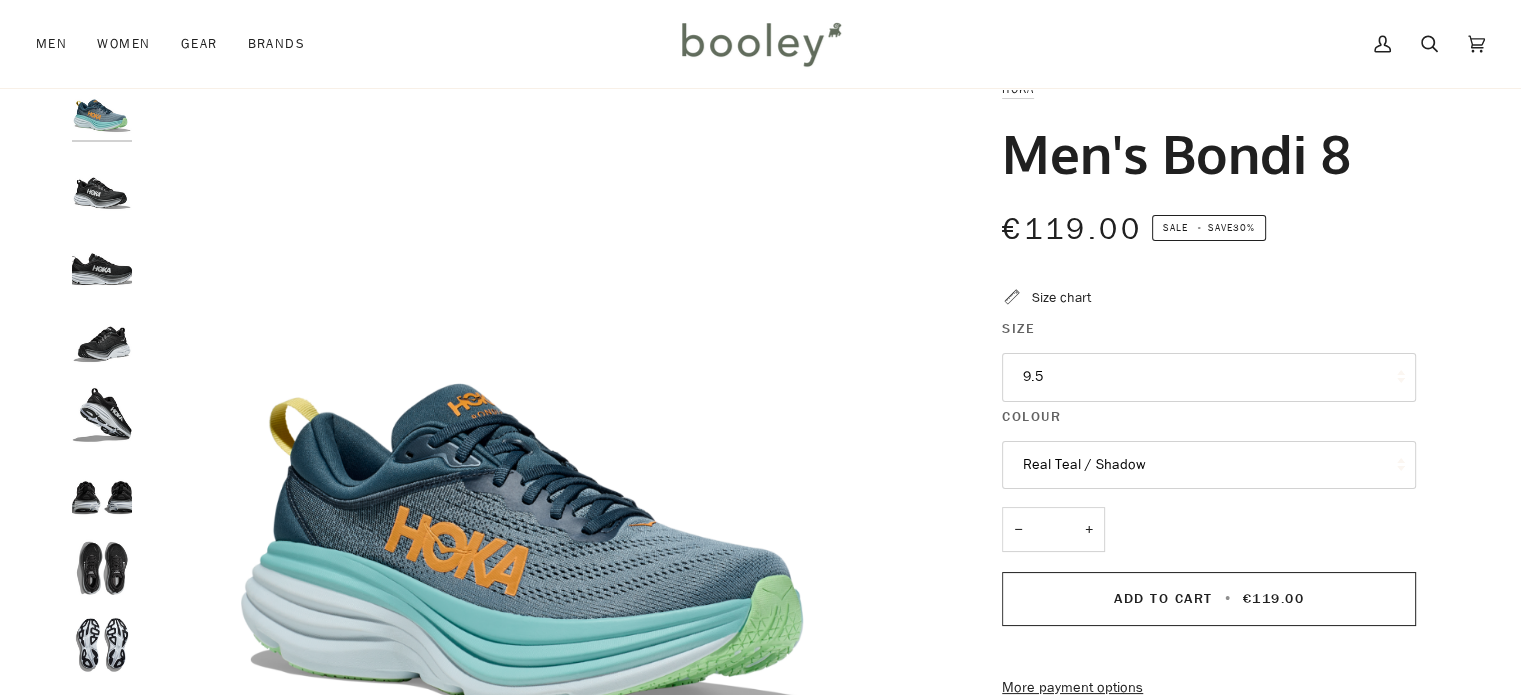 scroll, scrollTop: 0, scrollLeft: 0, axis: both 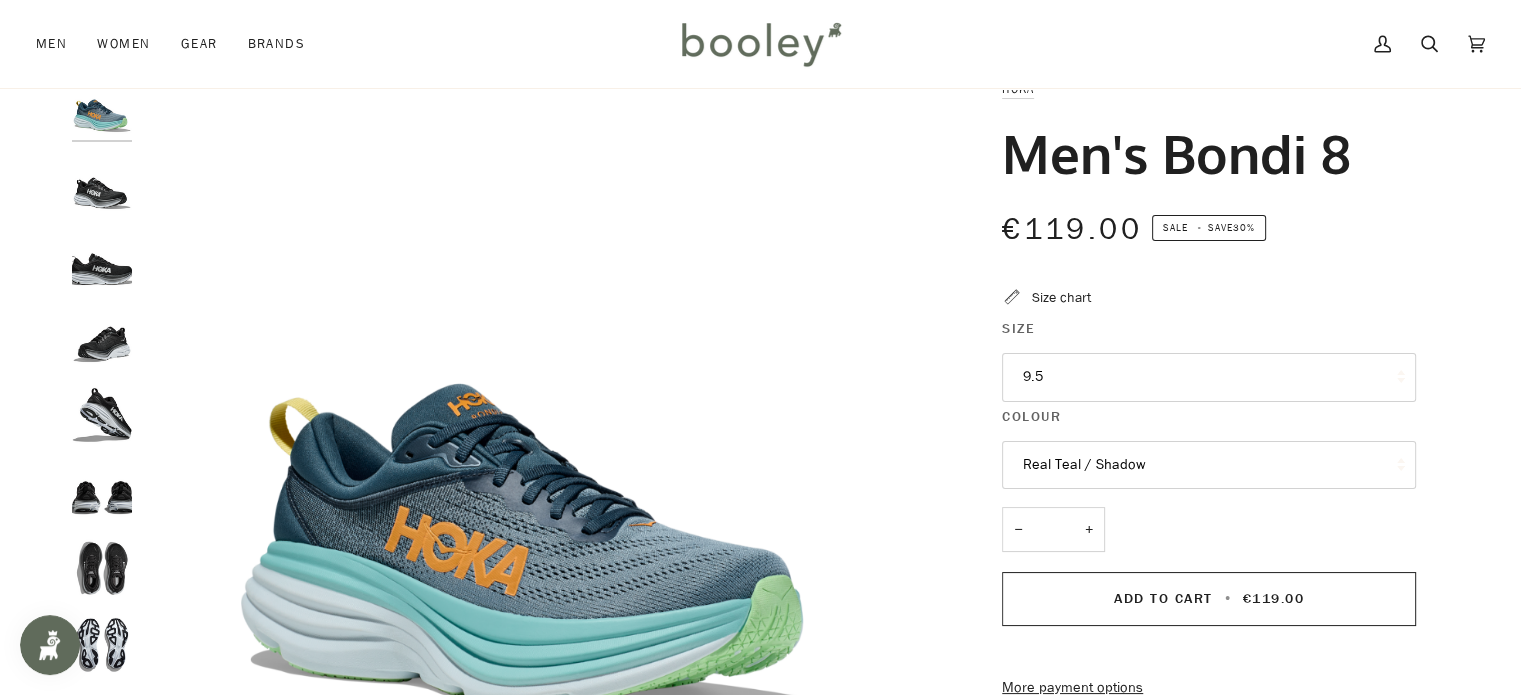 click on "9.5" at bounding box center [1209, 377] 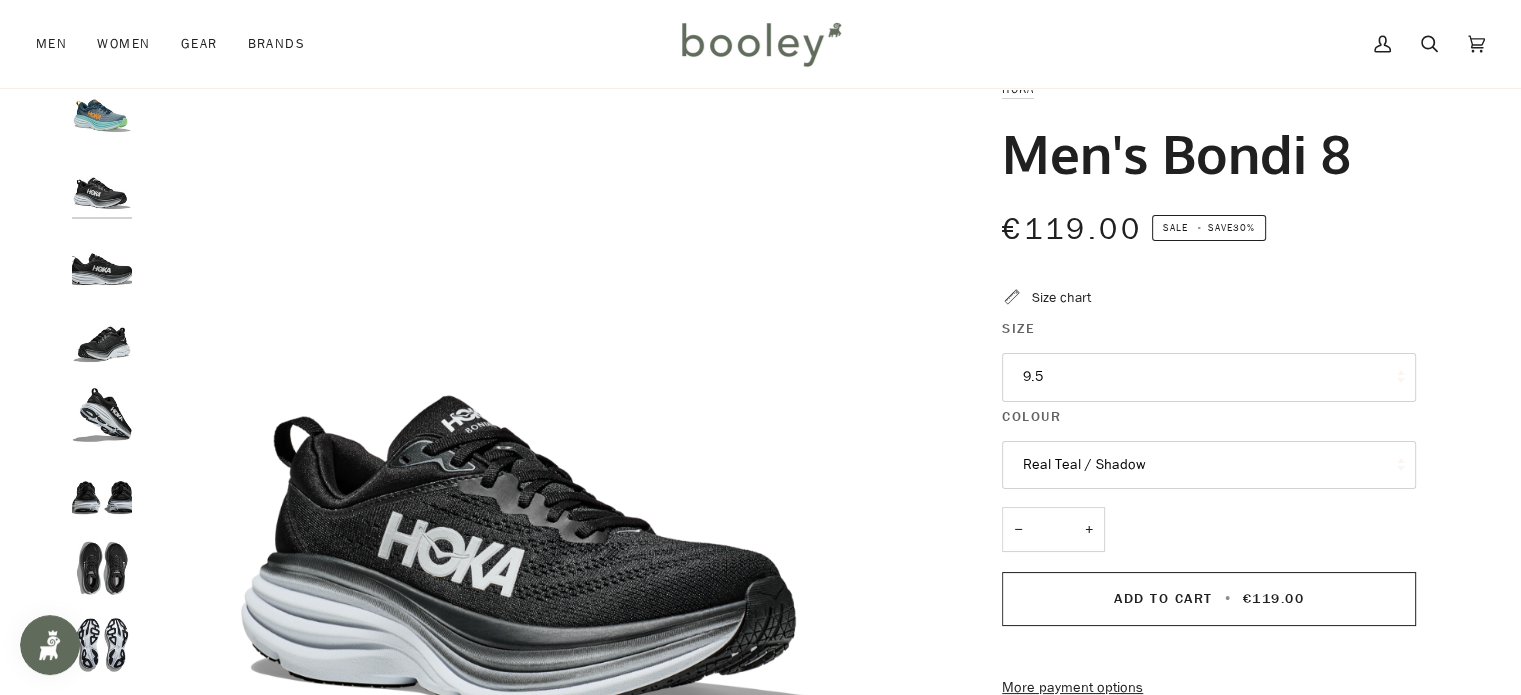 click at bounding box center (107, 384) 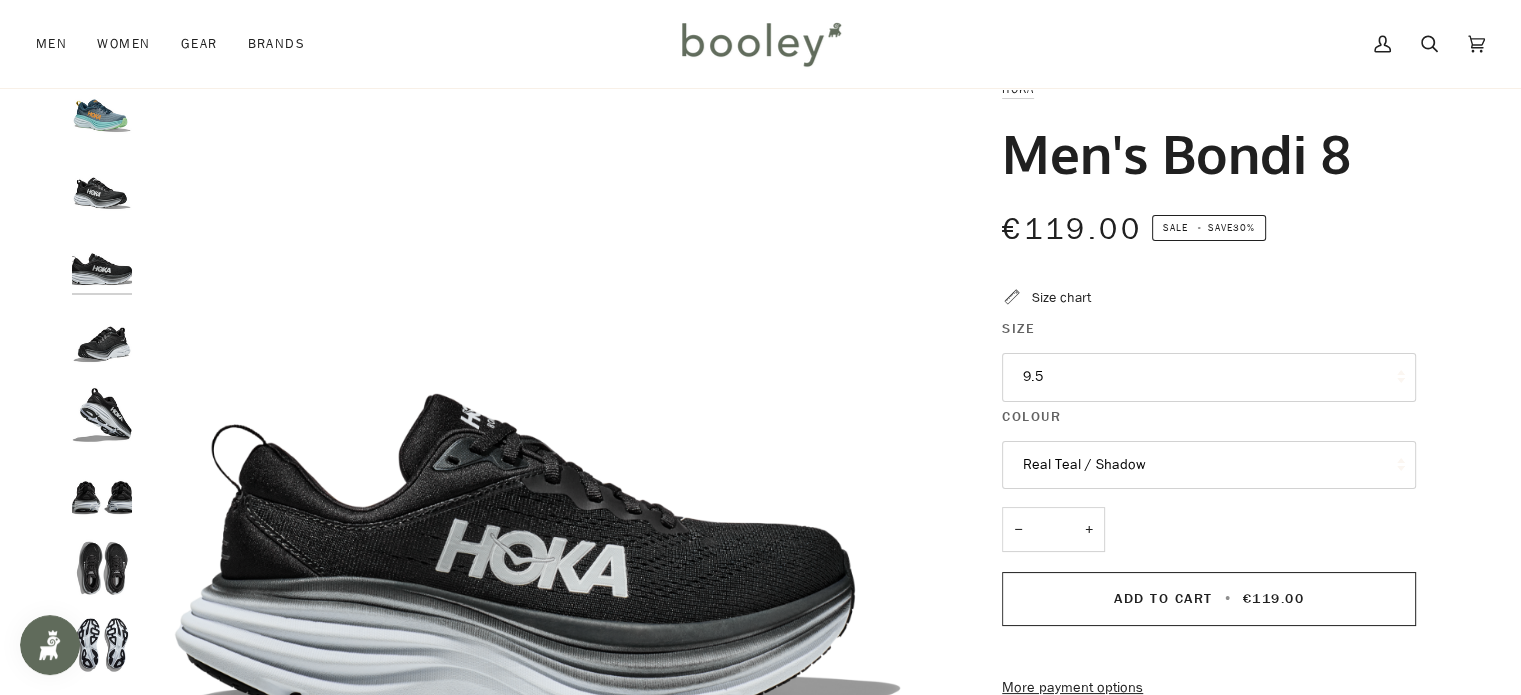 click on "Real Teal / Shadow" at bounding box center (1209, 465) 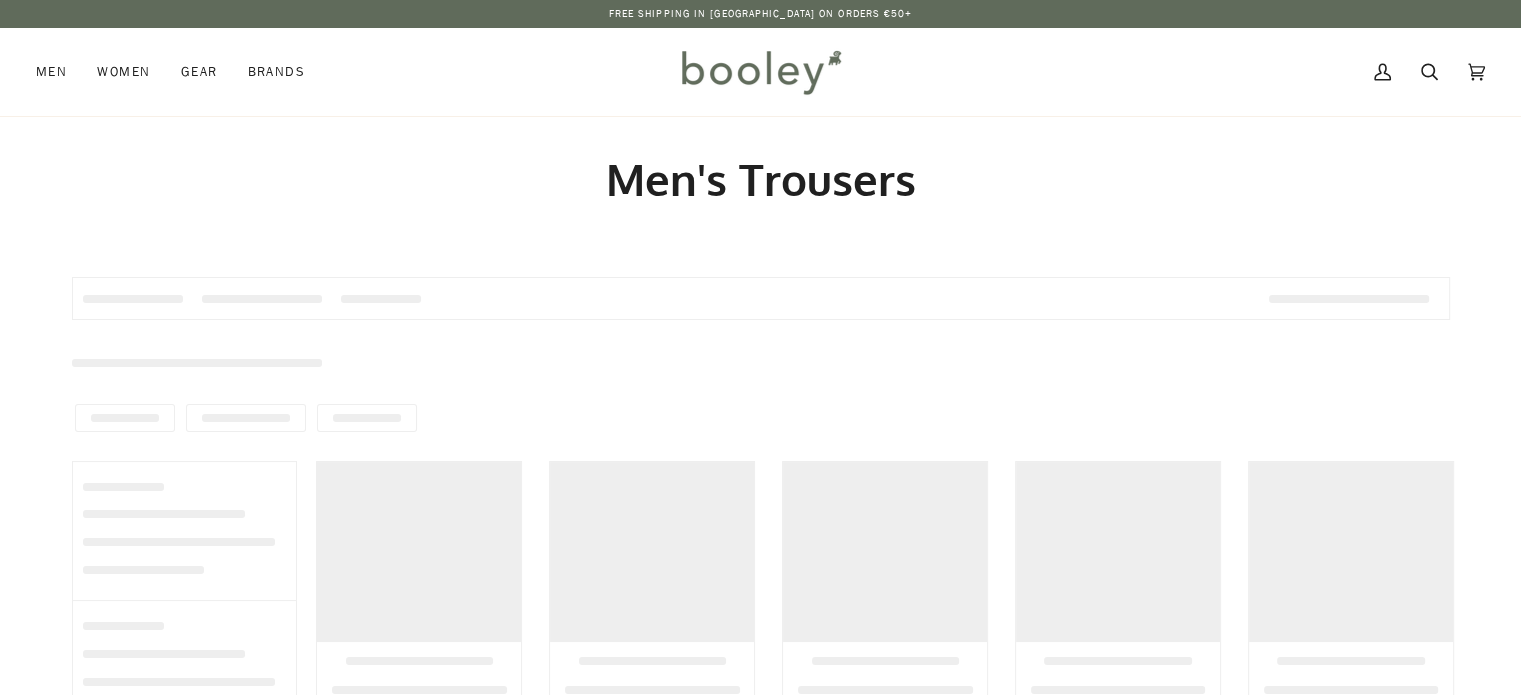 scroll, scrollTop: 0, scrollLeft: 0, axis: both 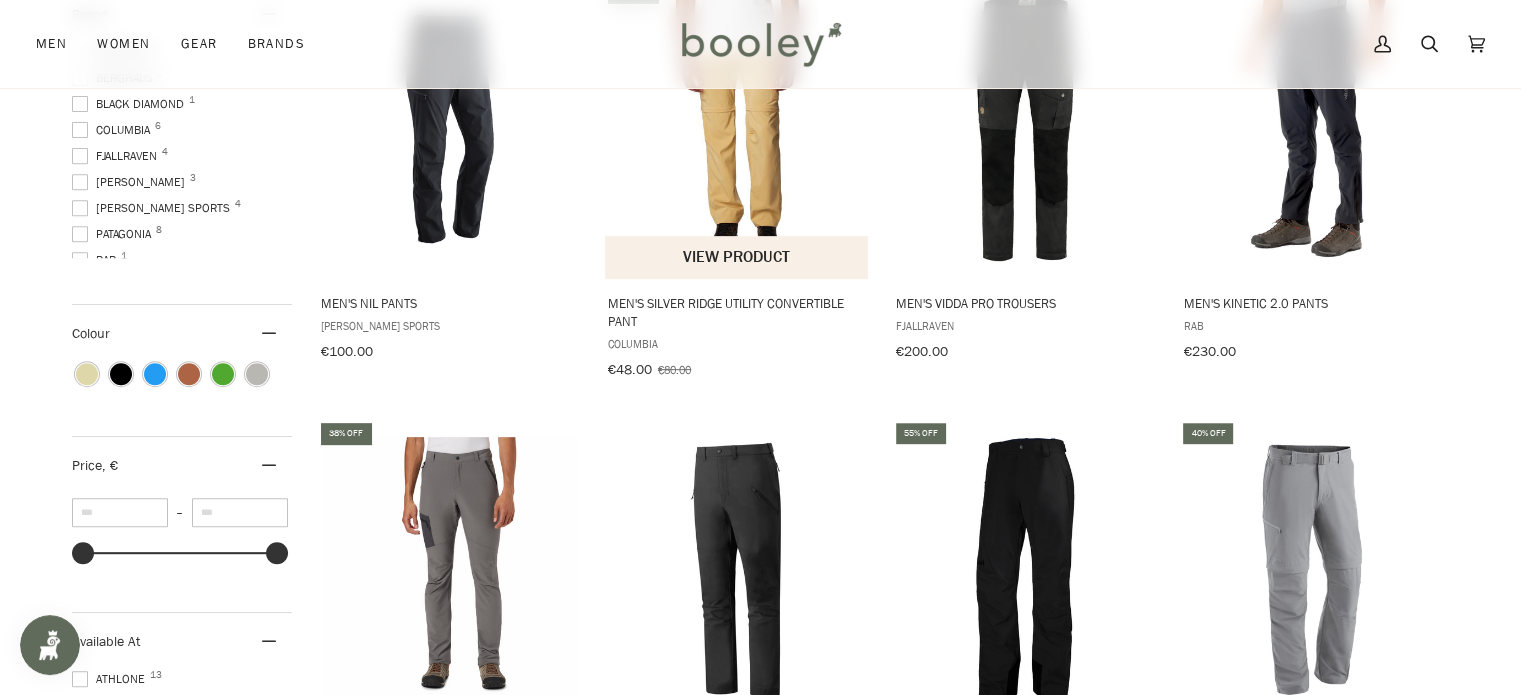 click at bounding box center [737, 129] 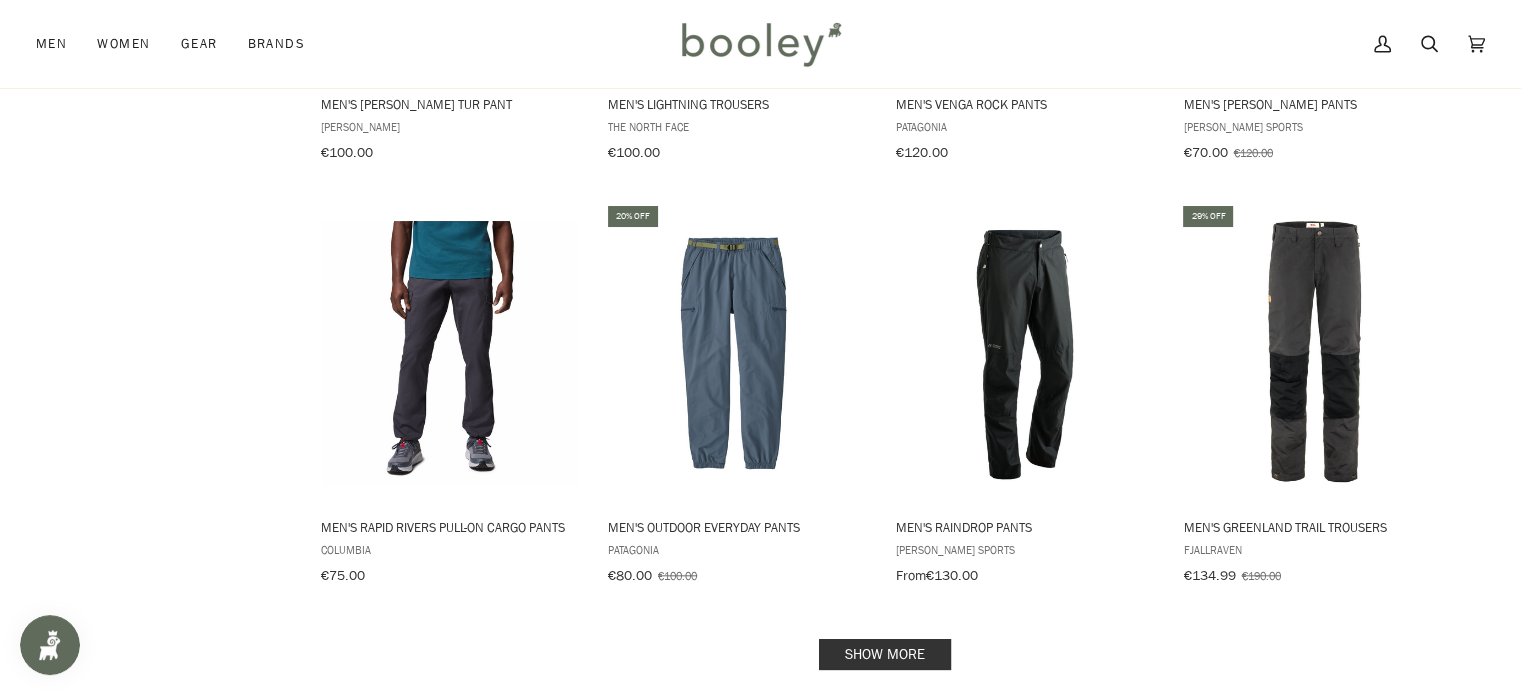 scroll, scrollTop: 1936, scrollLeft: 0, axis: vertical 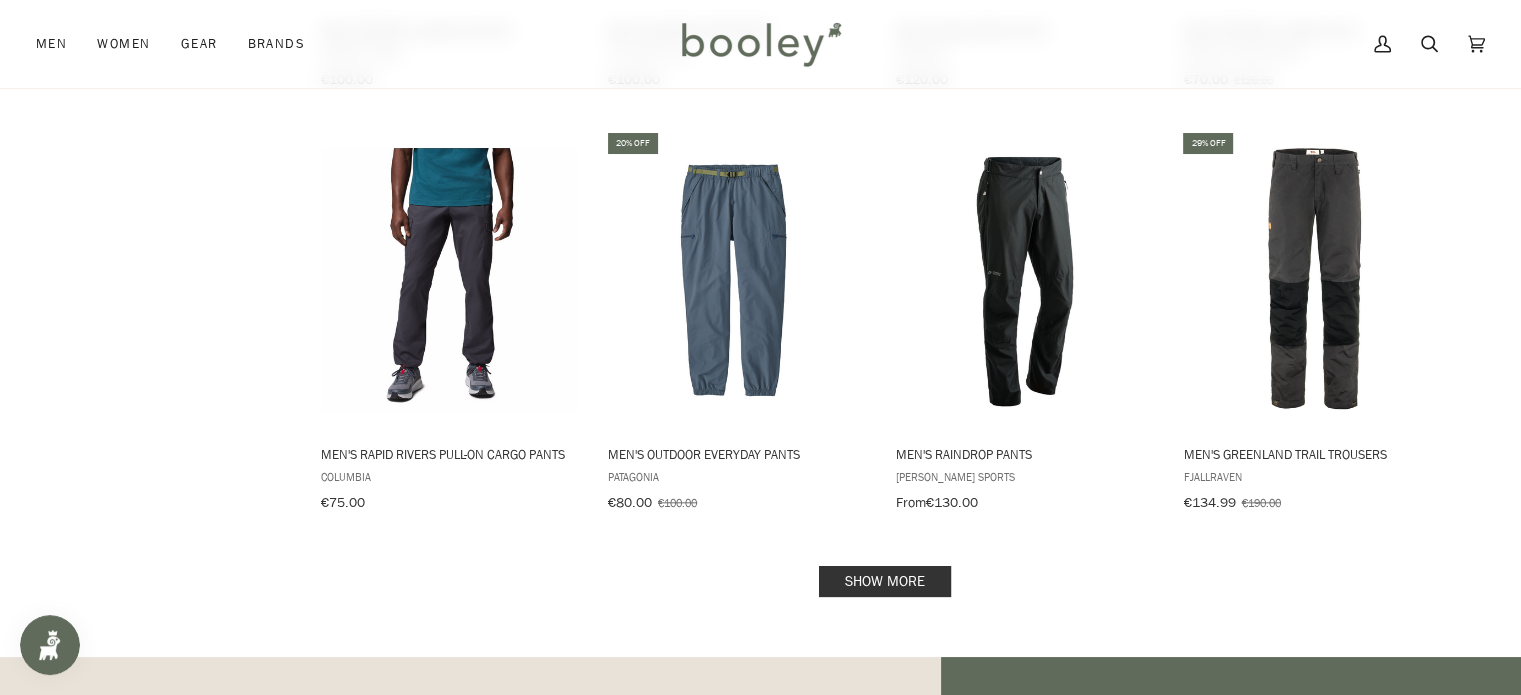 click on "Show more" at bounding box center [885, 581] 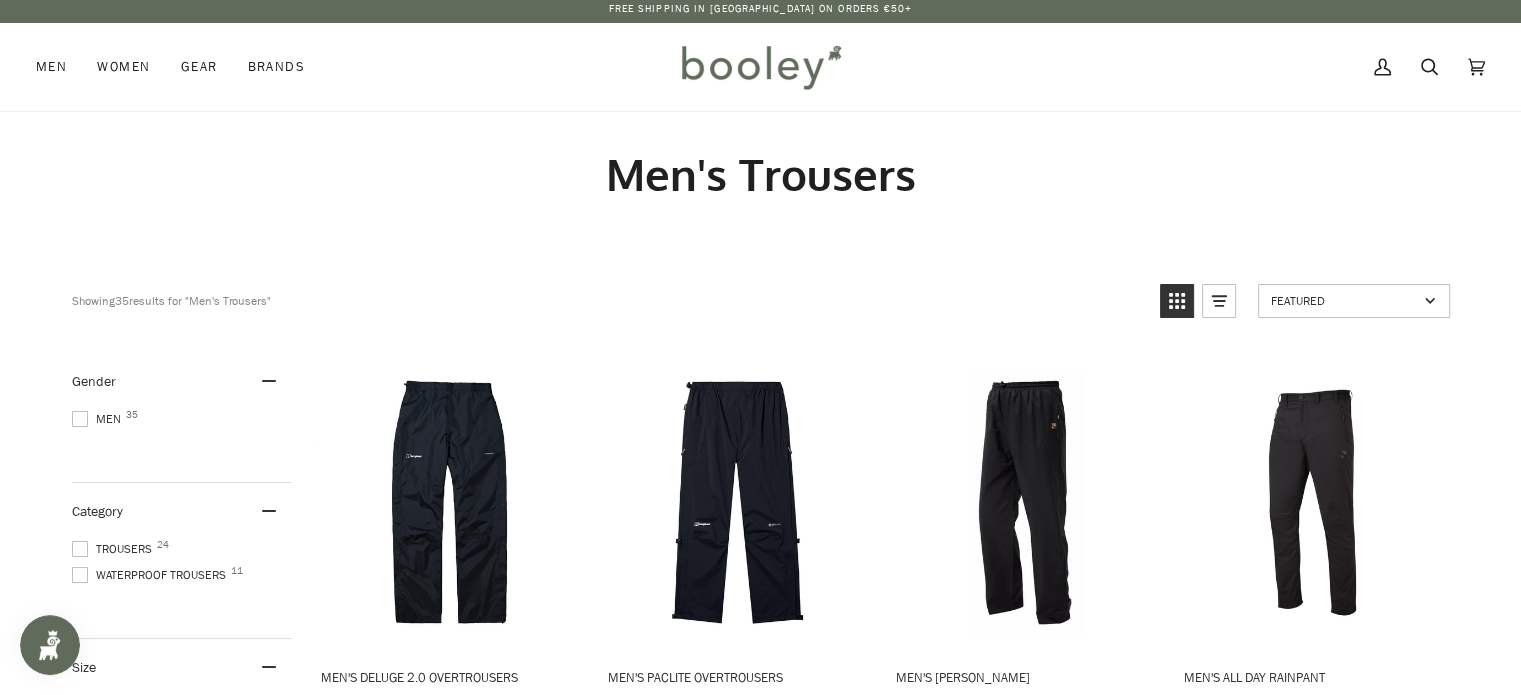 scroll, scrollTop: 2, scrollLeft: 0, axis: vertical 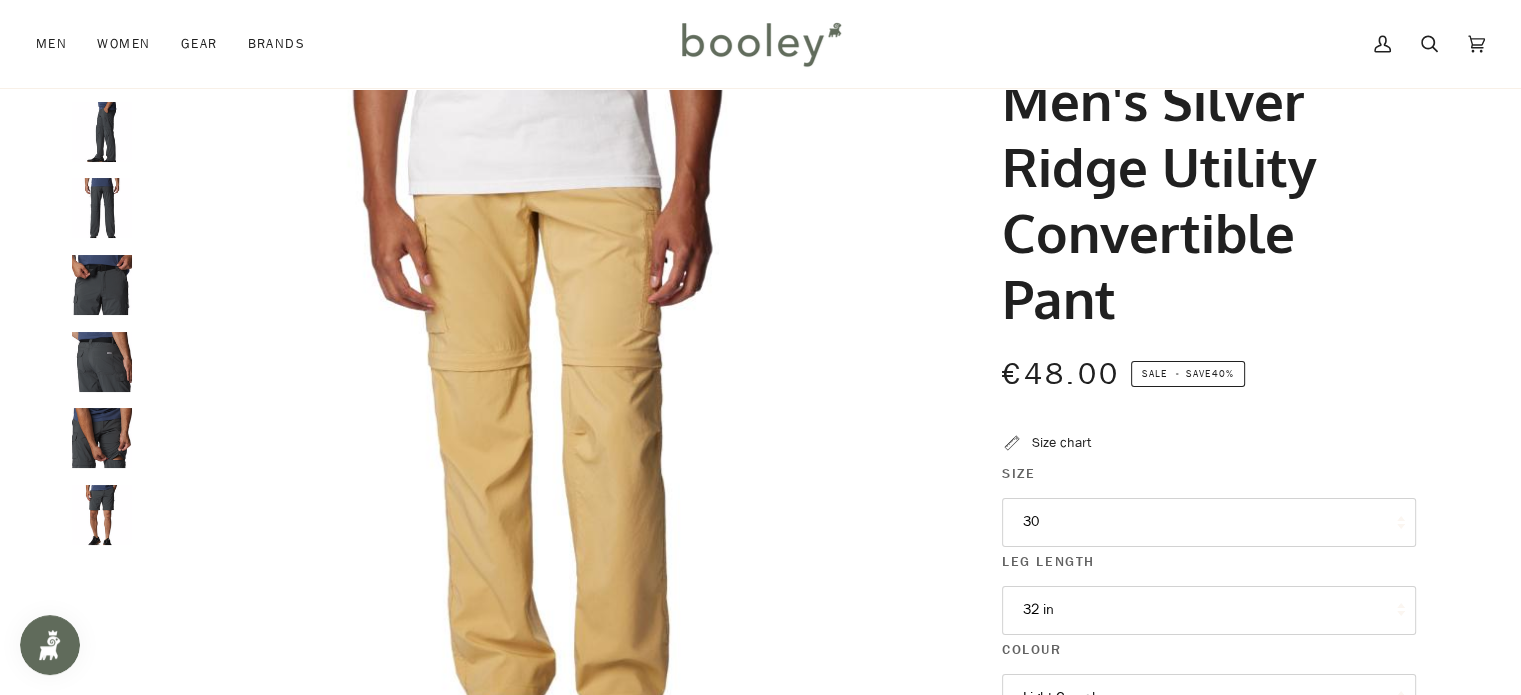 click on "30" at bounding box center [1209, 522] 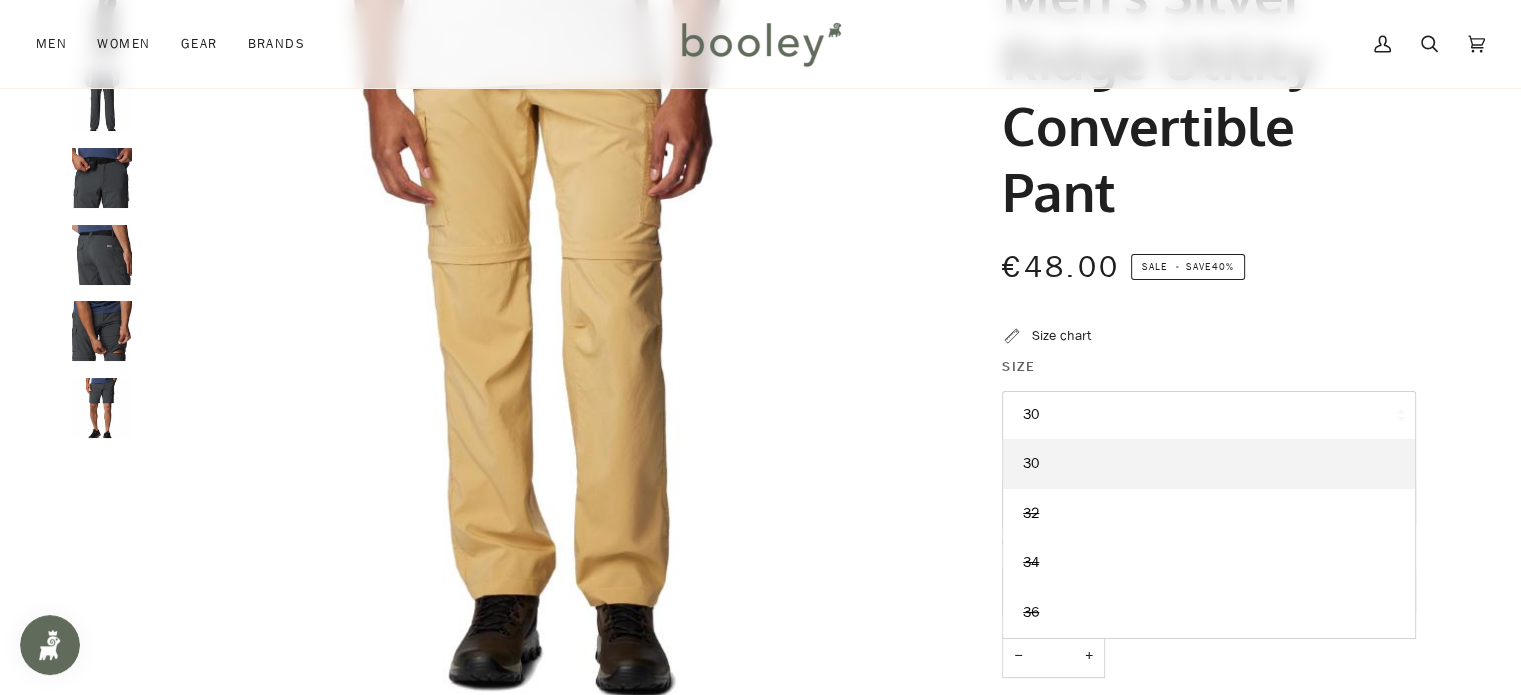 scroll, scrollTop: 223, scrollLeft: 0, axis: vertical 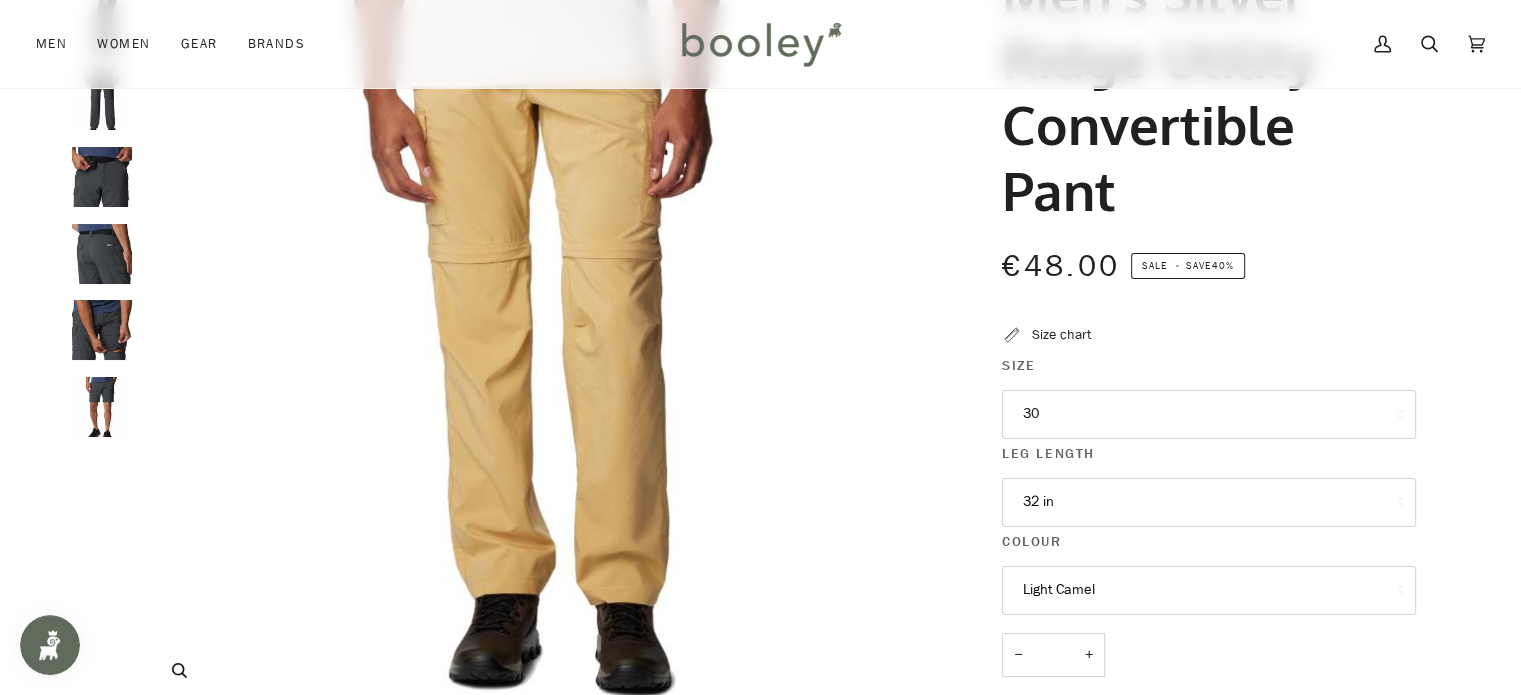 click at bounding box center [537, 312] 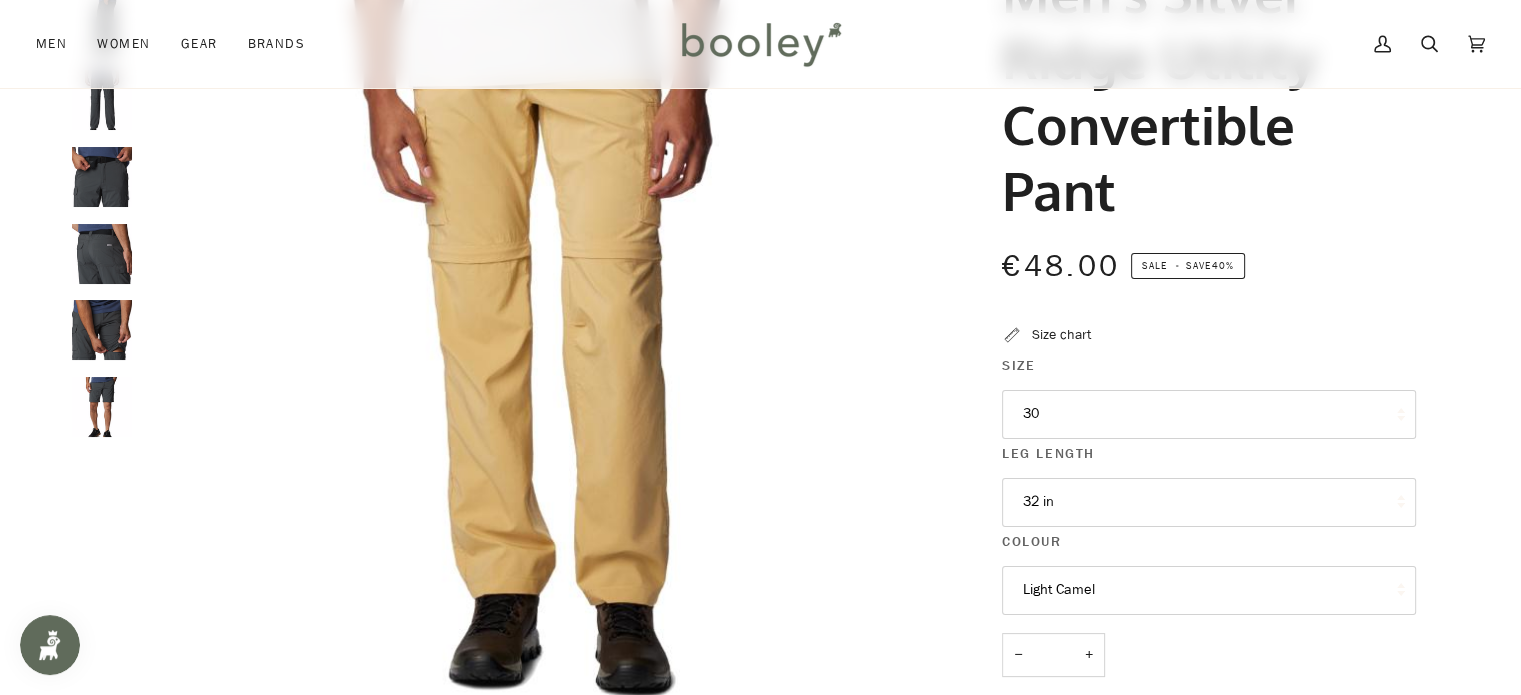 click on "Light Camel" at bounding box center [1209, 590] 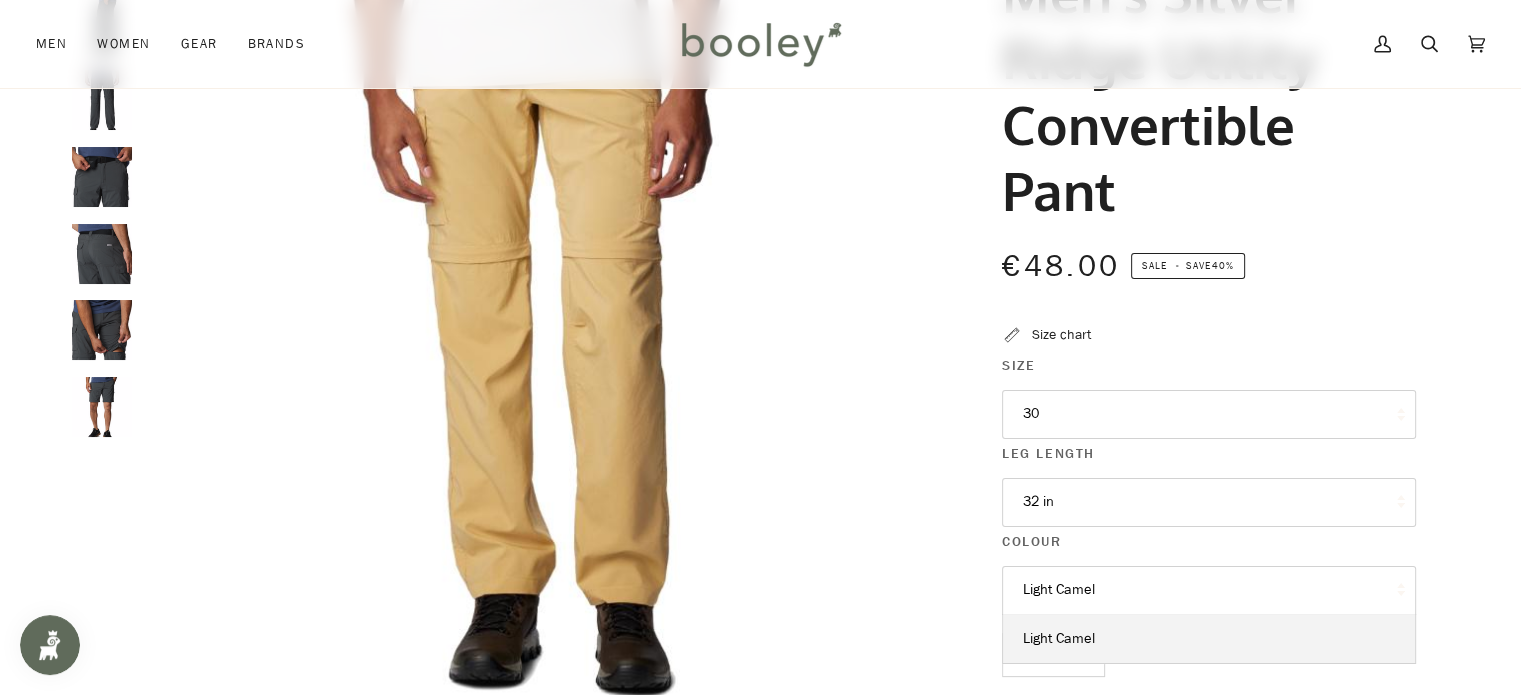 click on "Light Camel" at bounding box center [1209, 590] 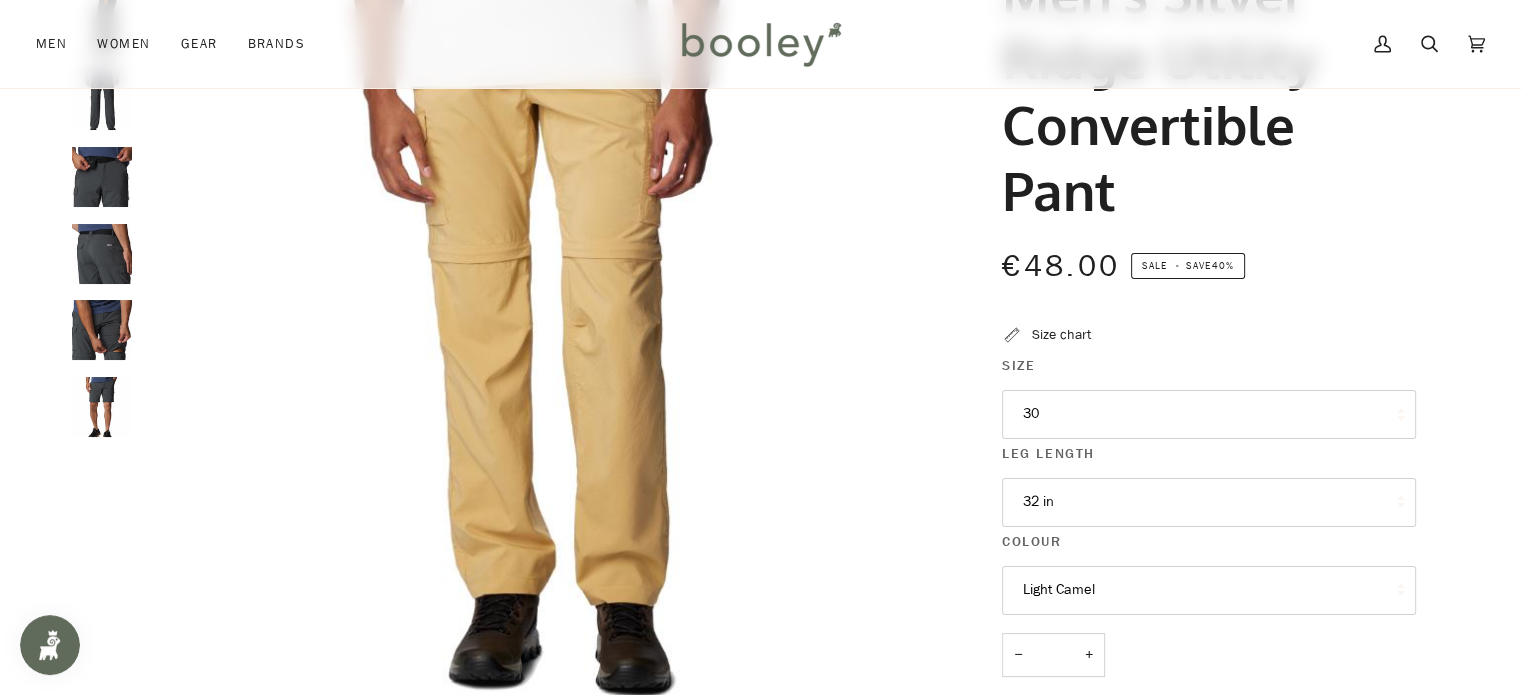 click on "Light Camel" at bounding box center [1209, 590] 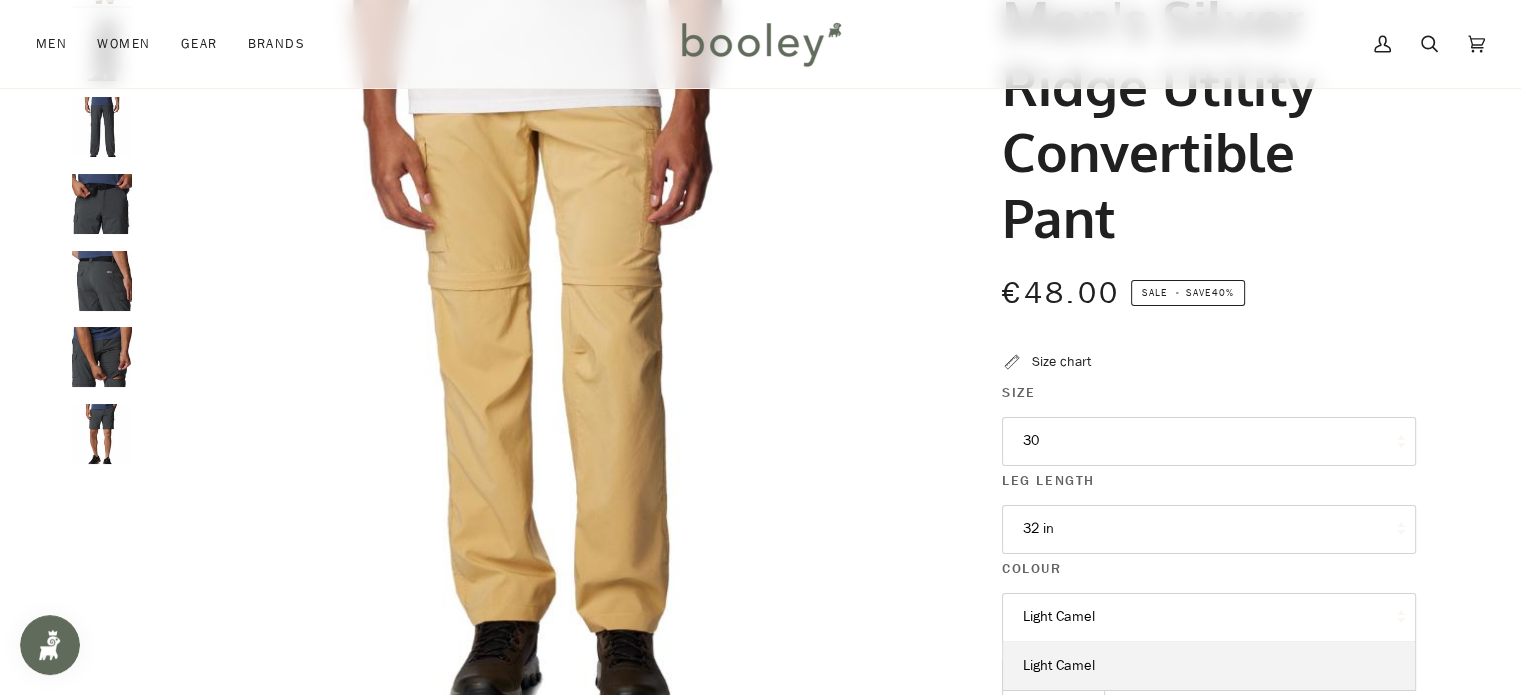 scroll, scrollTop: 126, scrollLeft: 0, axis: vertical 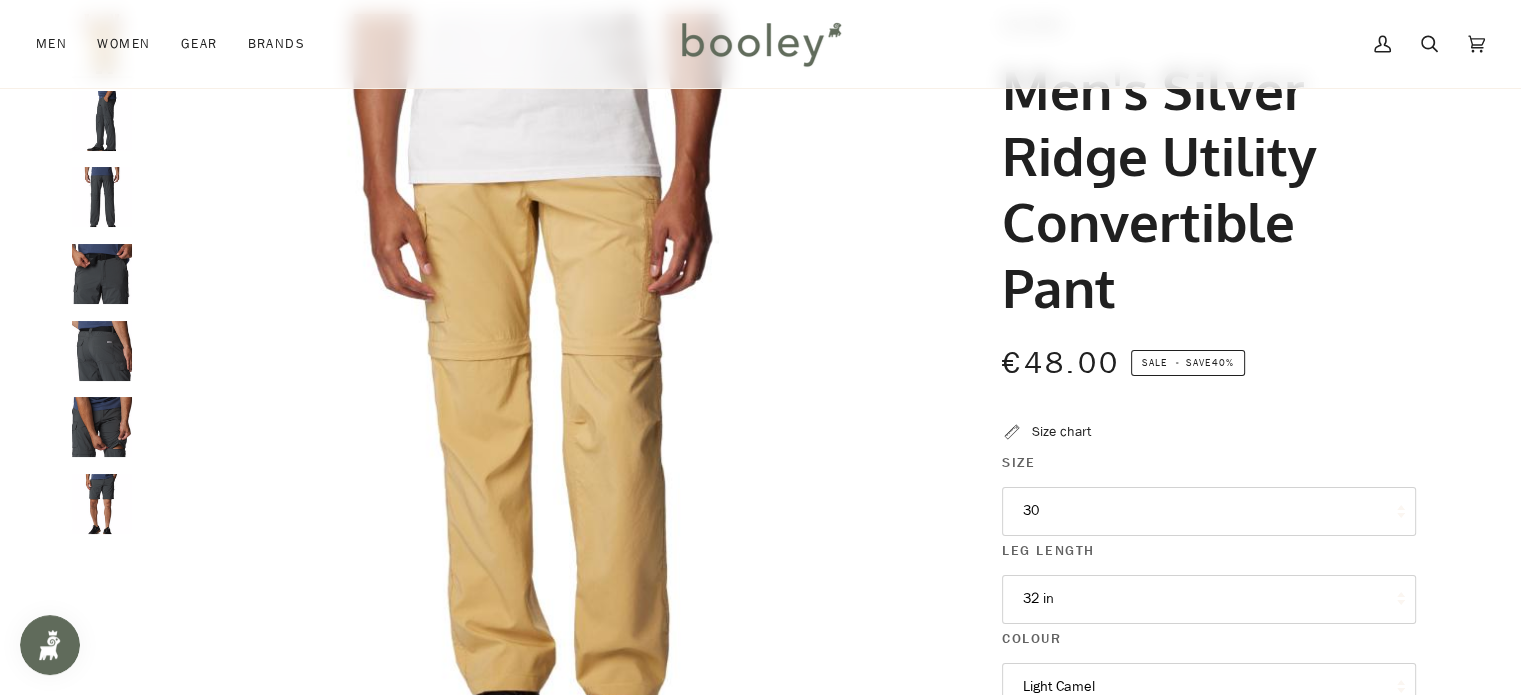 click at bounding box center [107, 282] 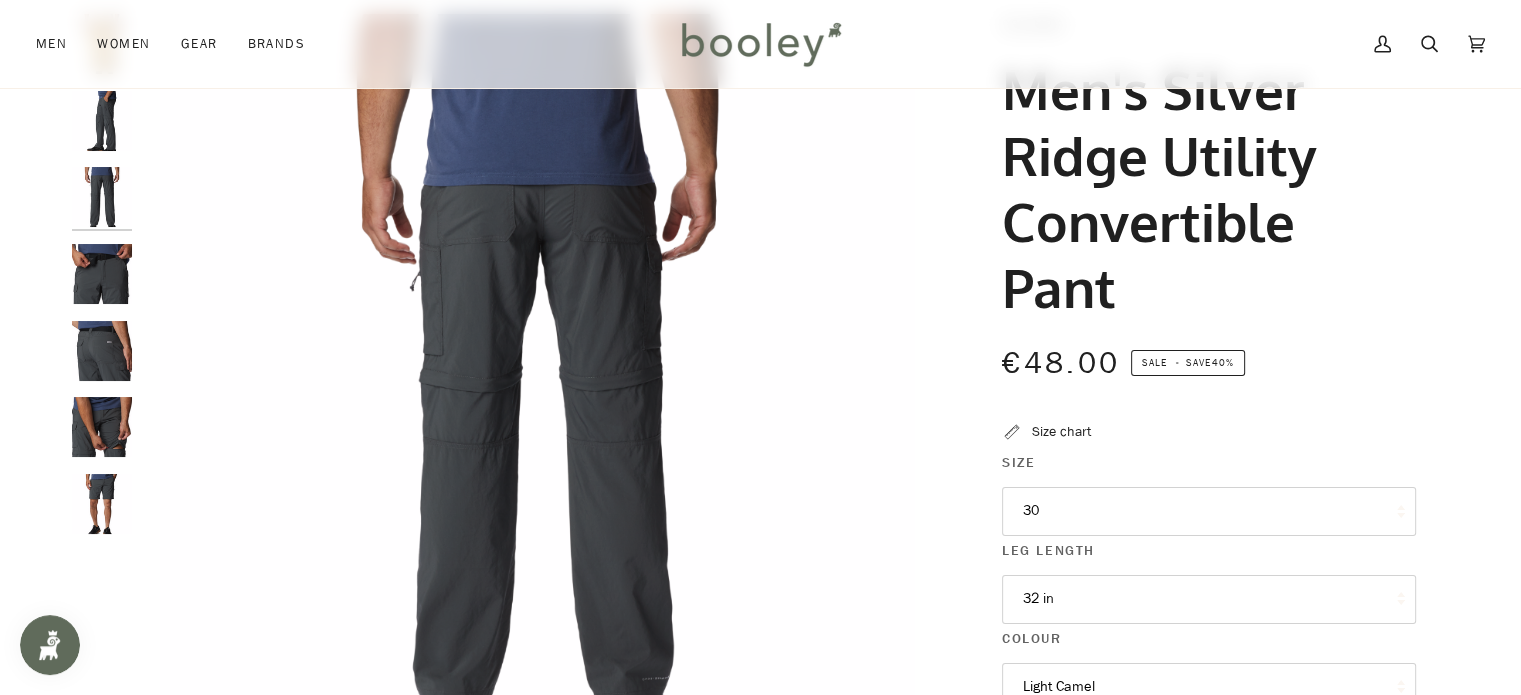 click at bounding box center (102, 121) 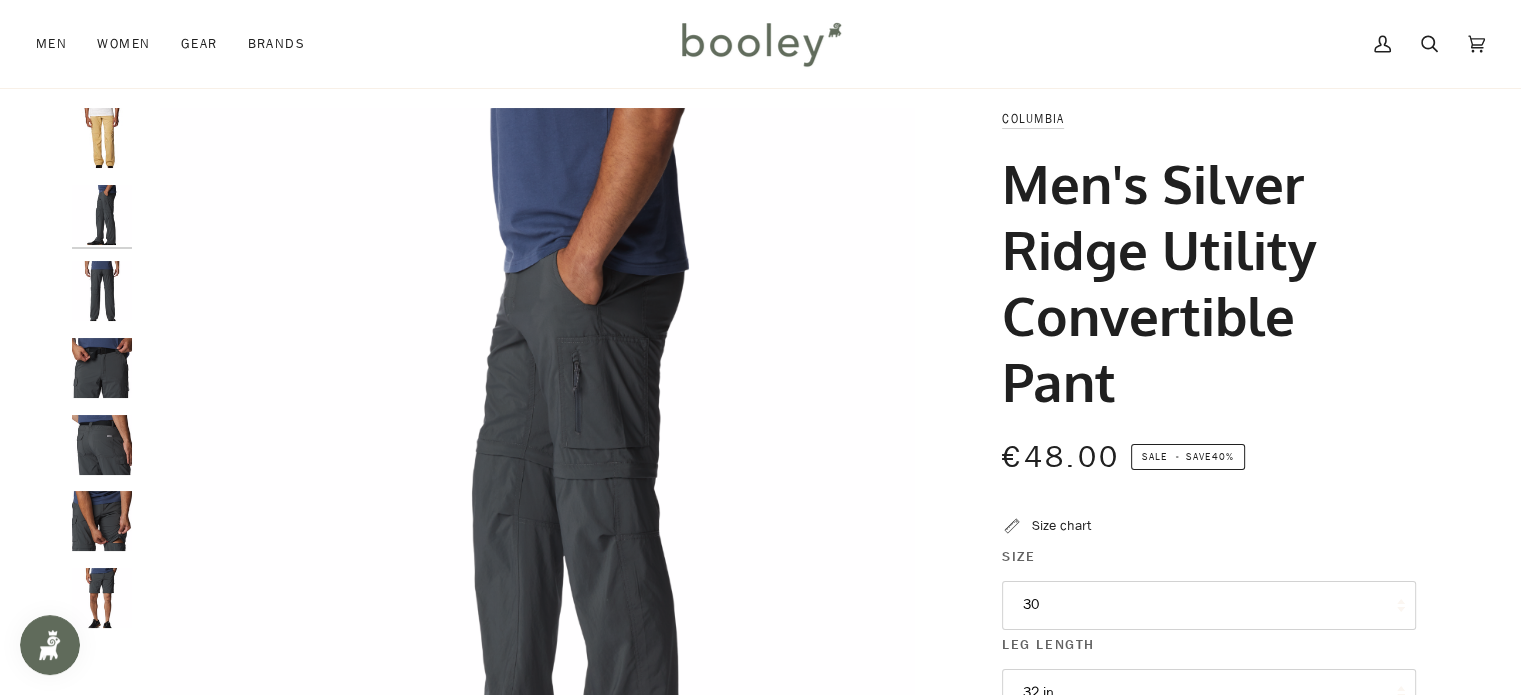 scroll, scrollTop: 31, scrollLeft: 0, axis: vertical 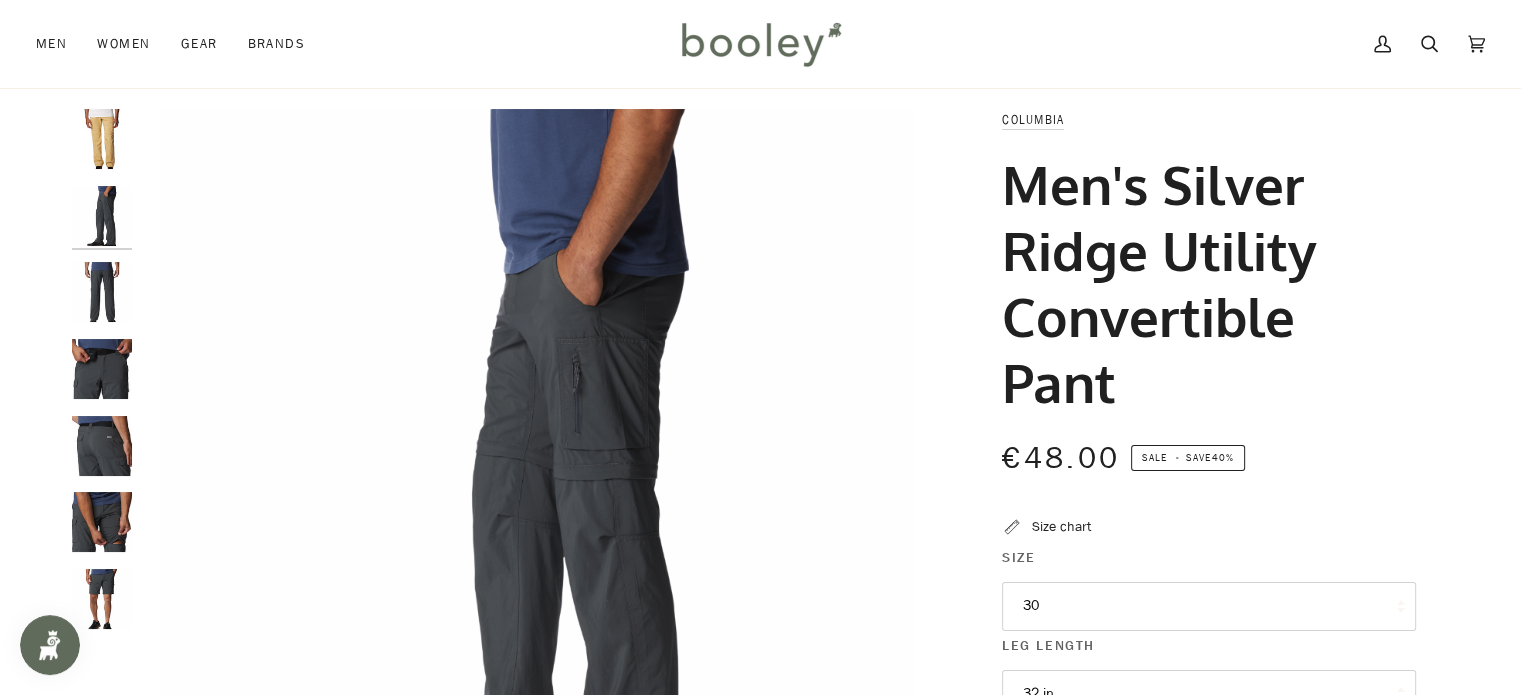 click at bounding box center (102, 216) 